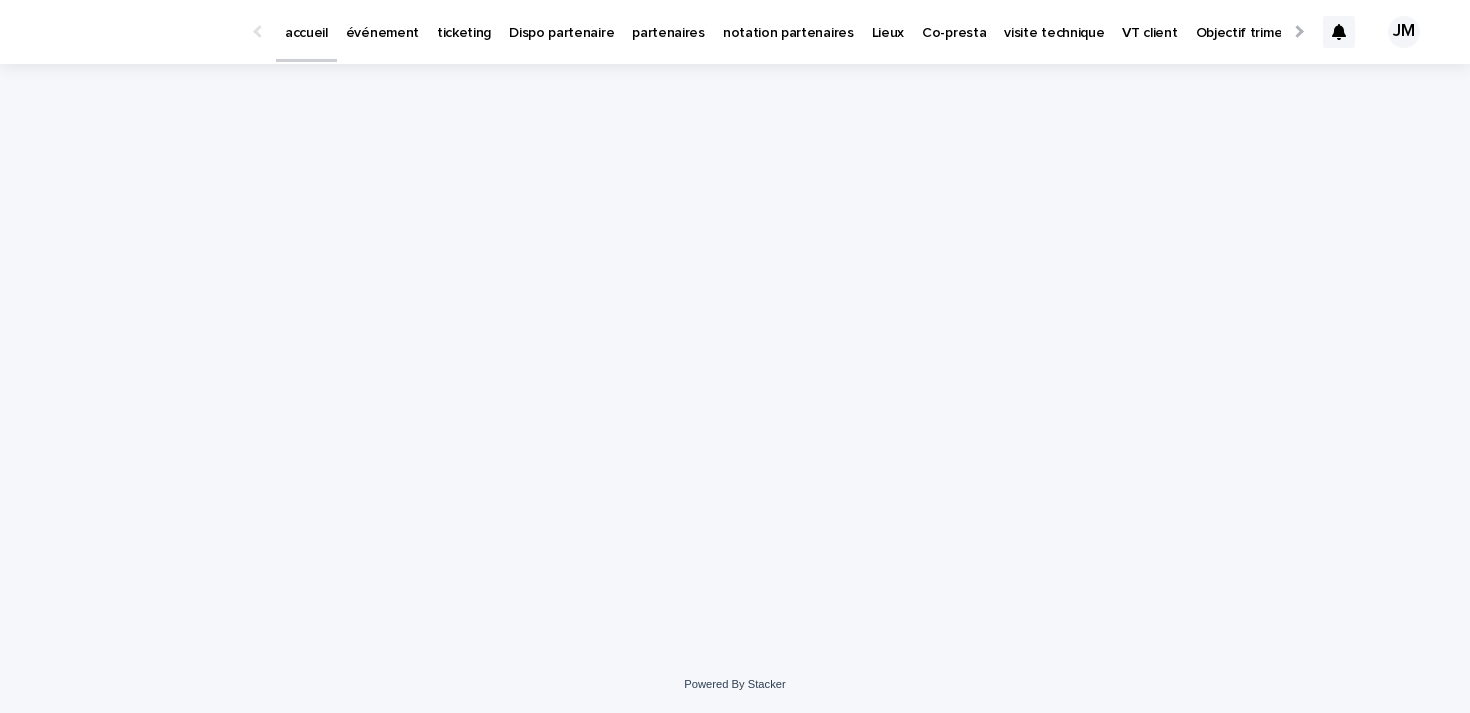 scroll, scrollTop: 0, scrollLeft: 0, axis: both 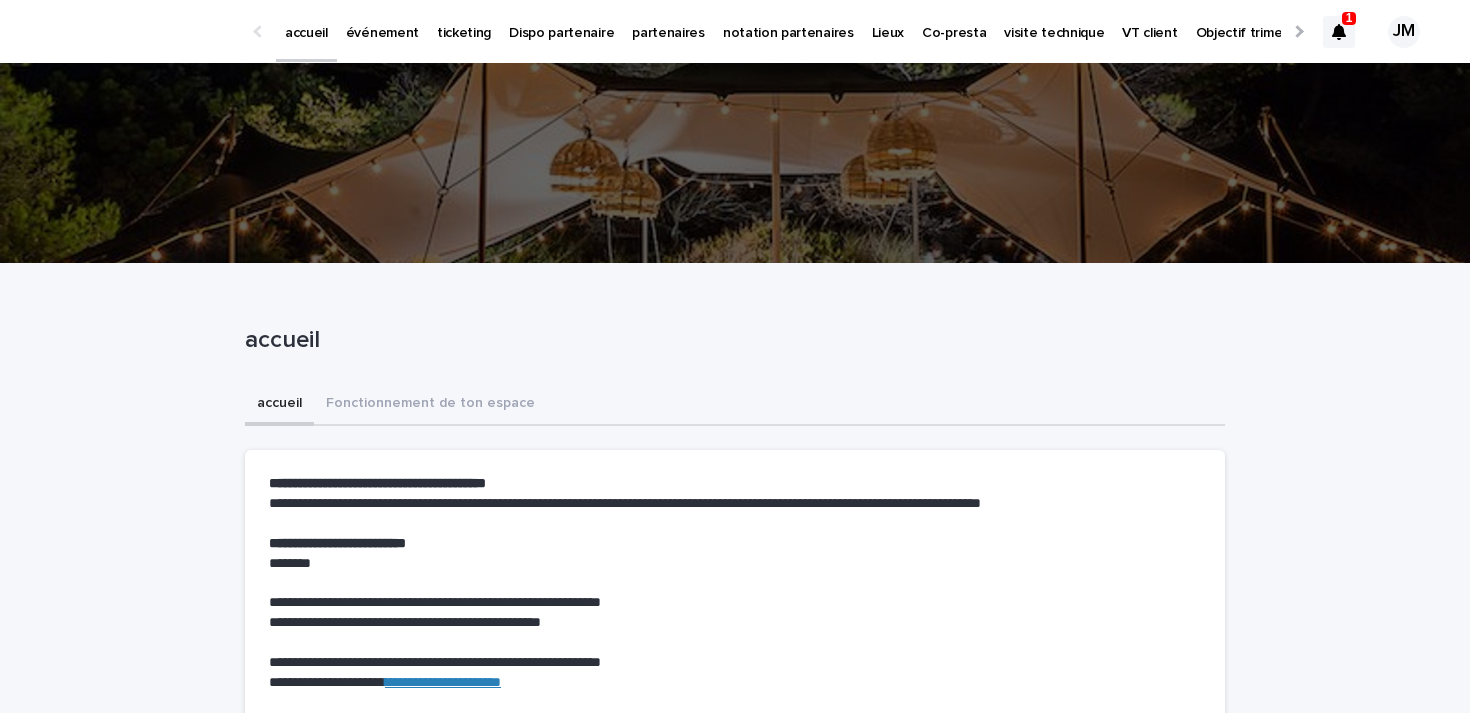 click at bounding box center [1339, 32] 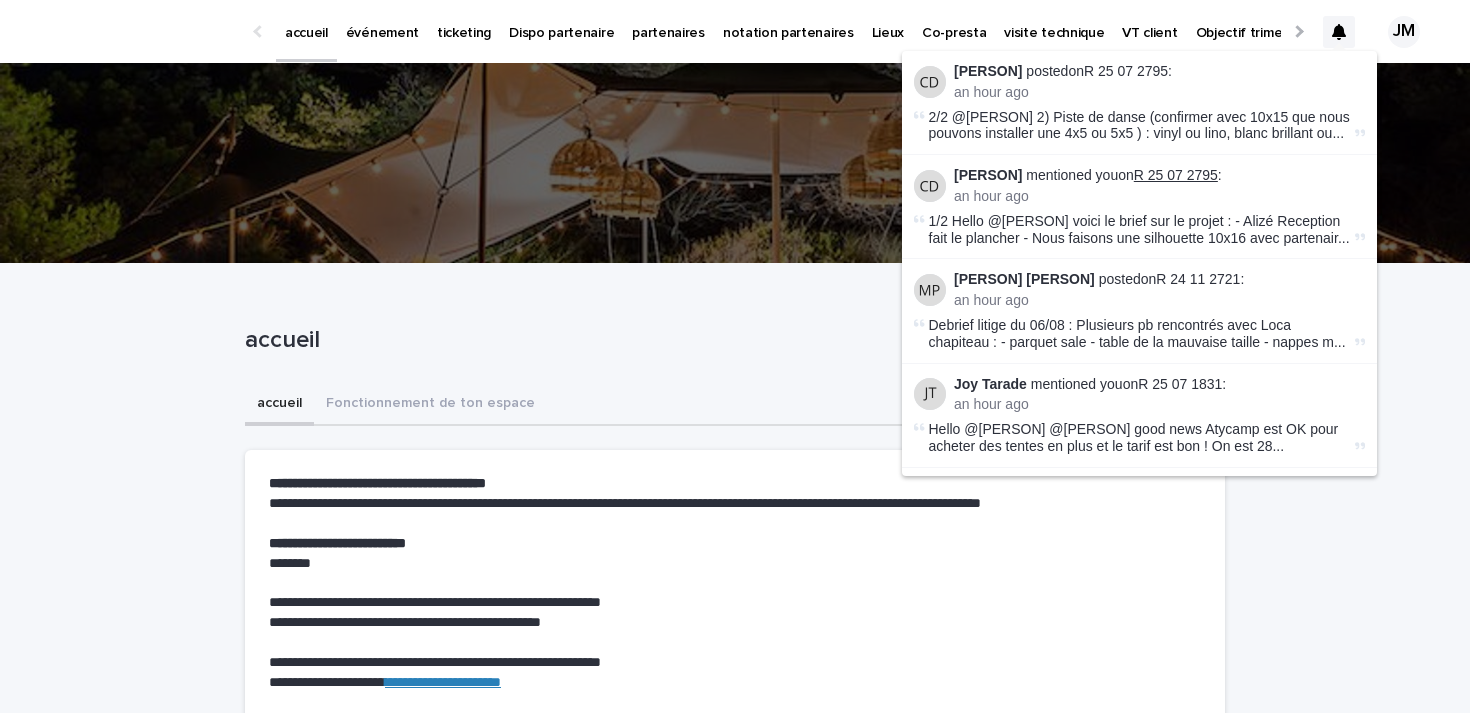 click on "R 25 07 2795" at bounding box center [1176, 175] 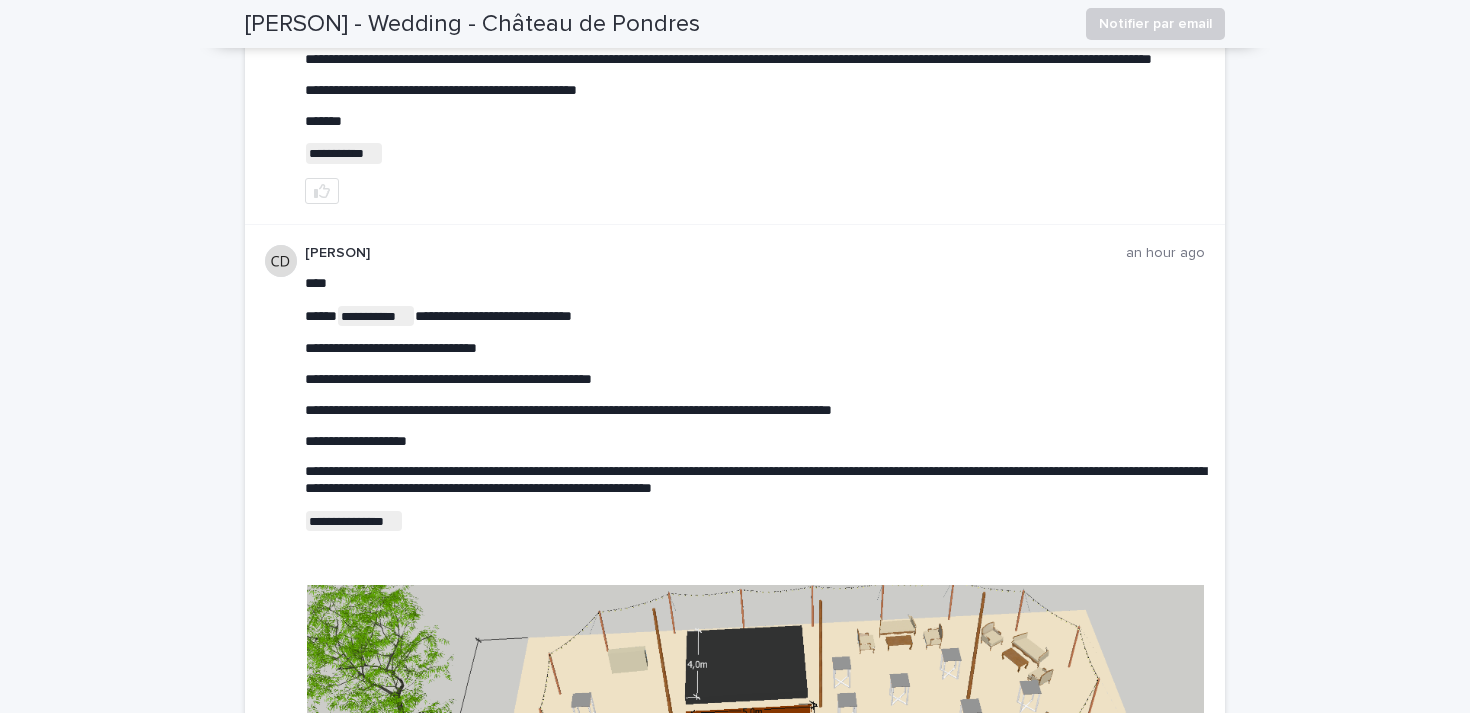 scroll, scrollTop: 538, scrollLeft: 0, axis: vertical 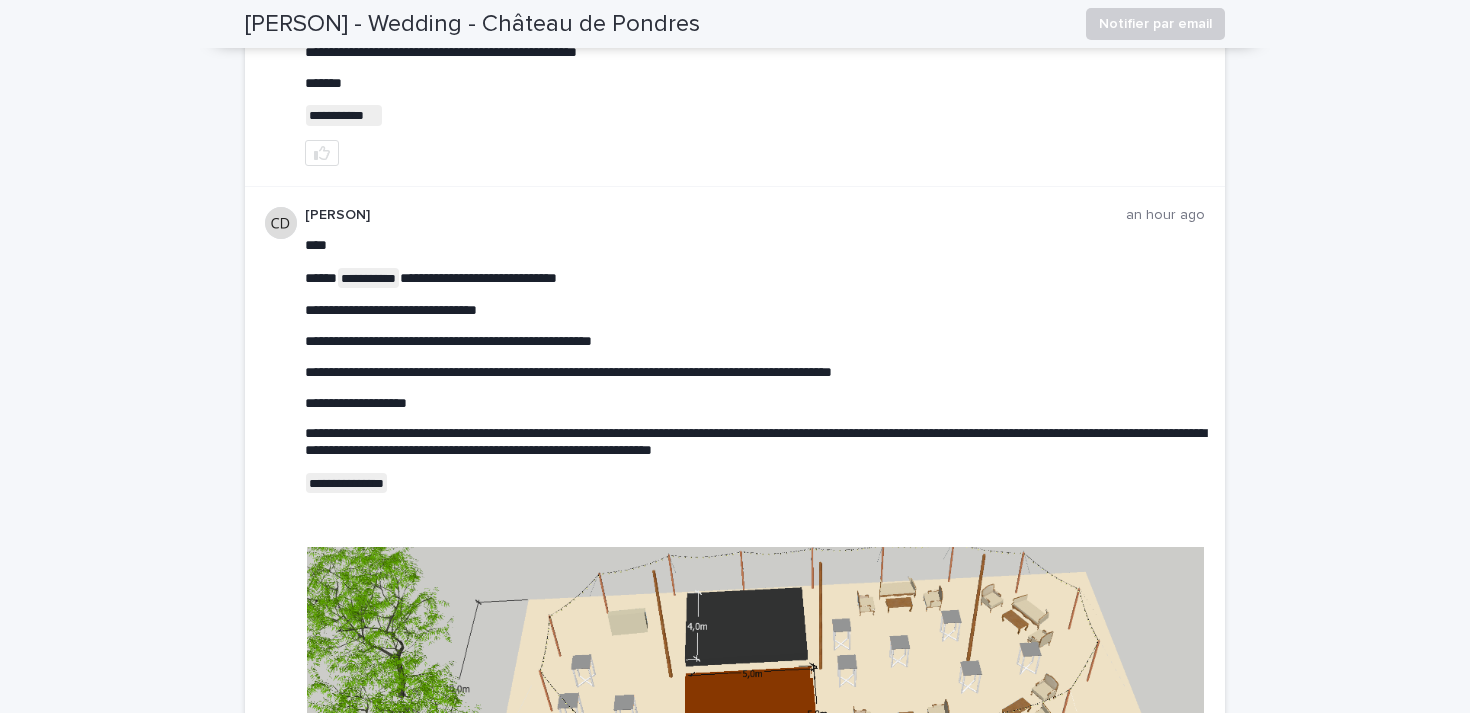 click on "**********" at bounding box center (735, 681) 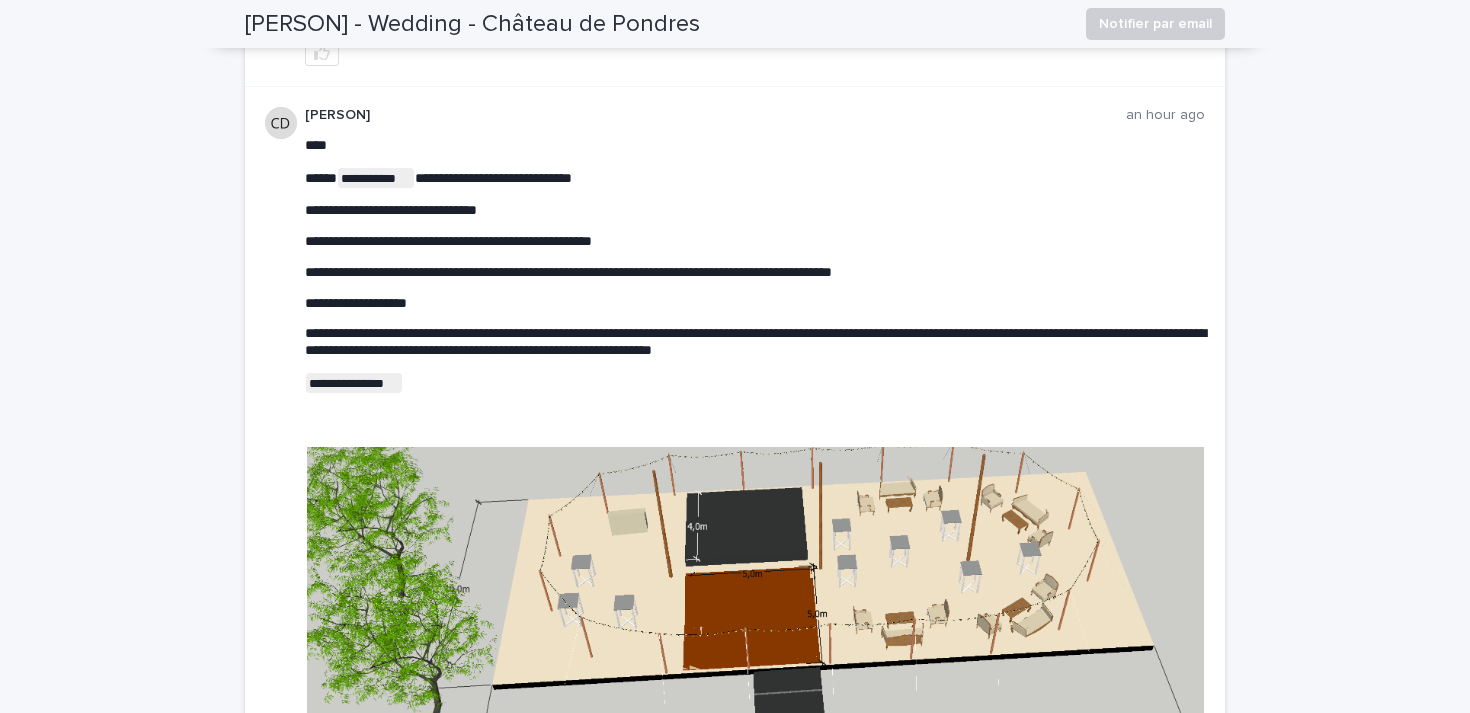 scroll, scrollTop: 704, scrollLeft: 0, axis: vertical 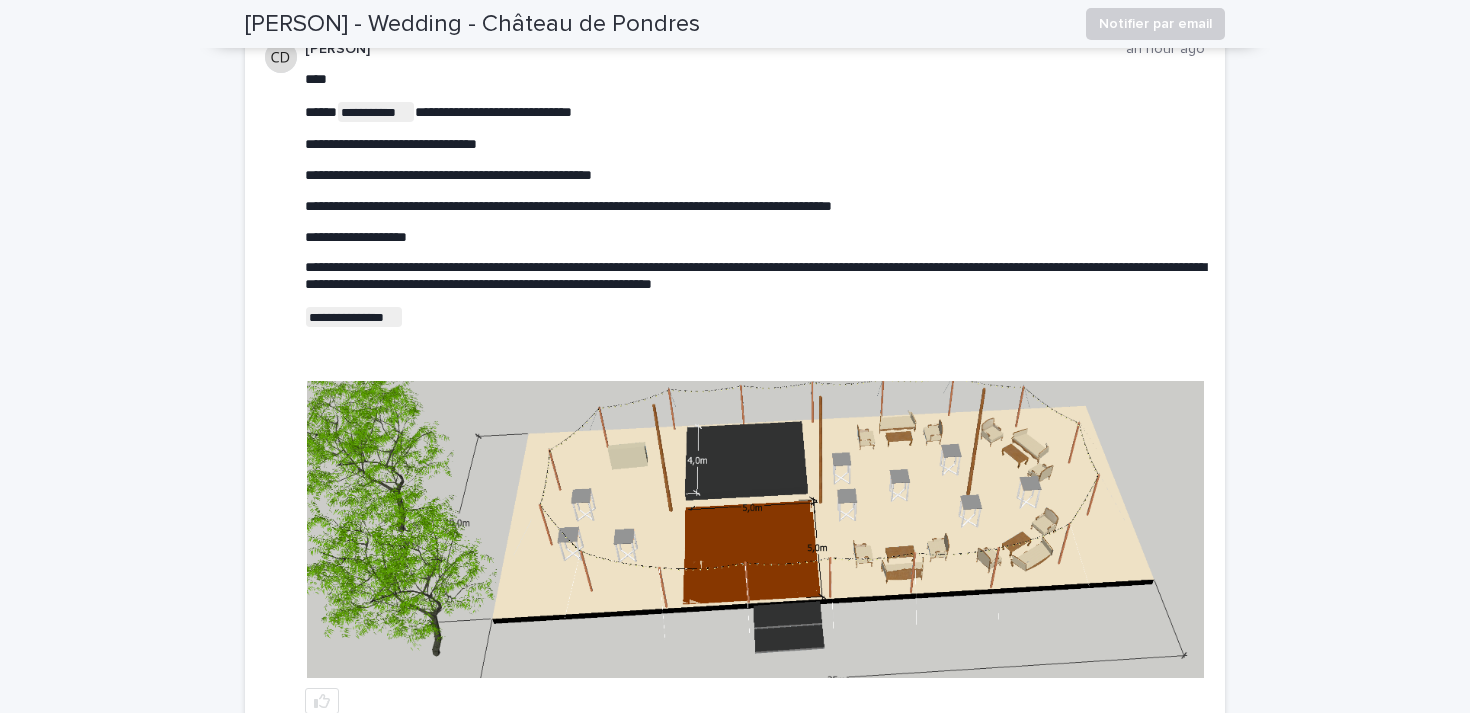 click on "**********" at bounding box center [755, 214] 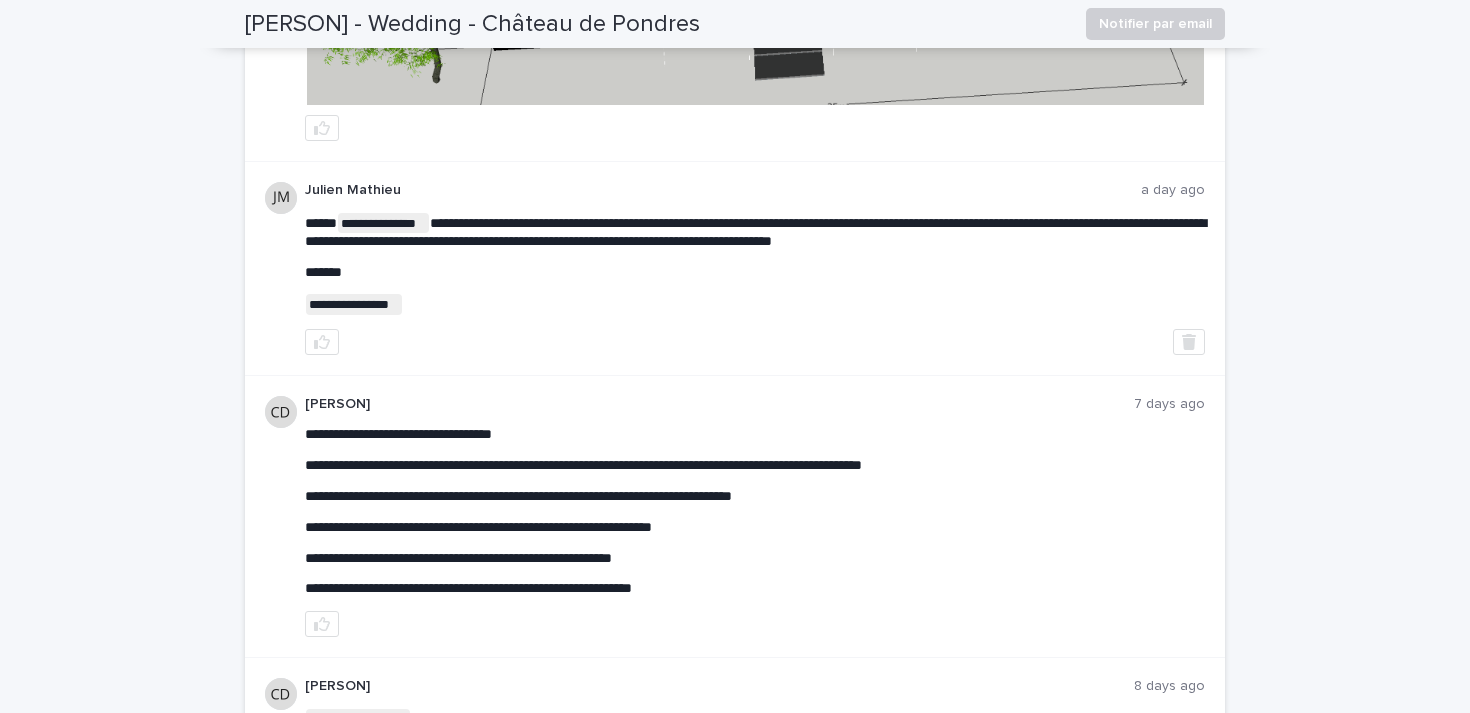 scroll, scrollTop: 1278, scrollLeft: 0, axis: vertical 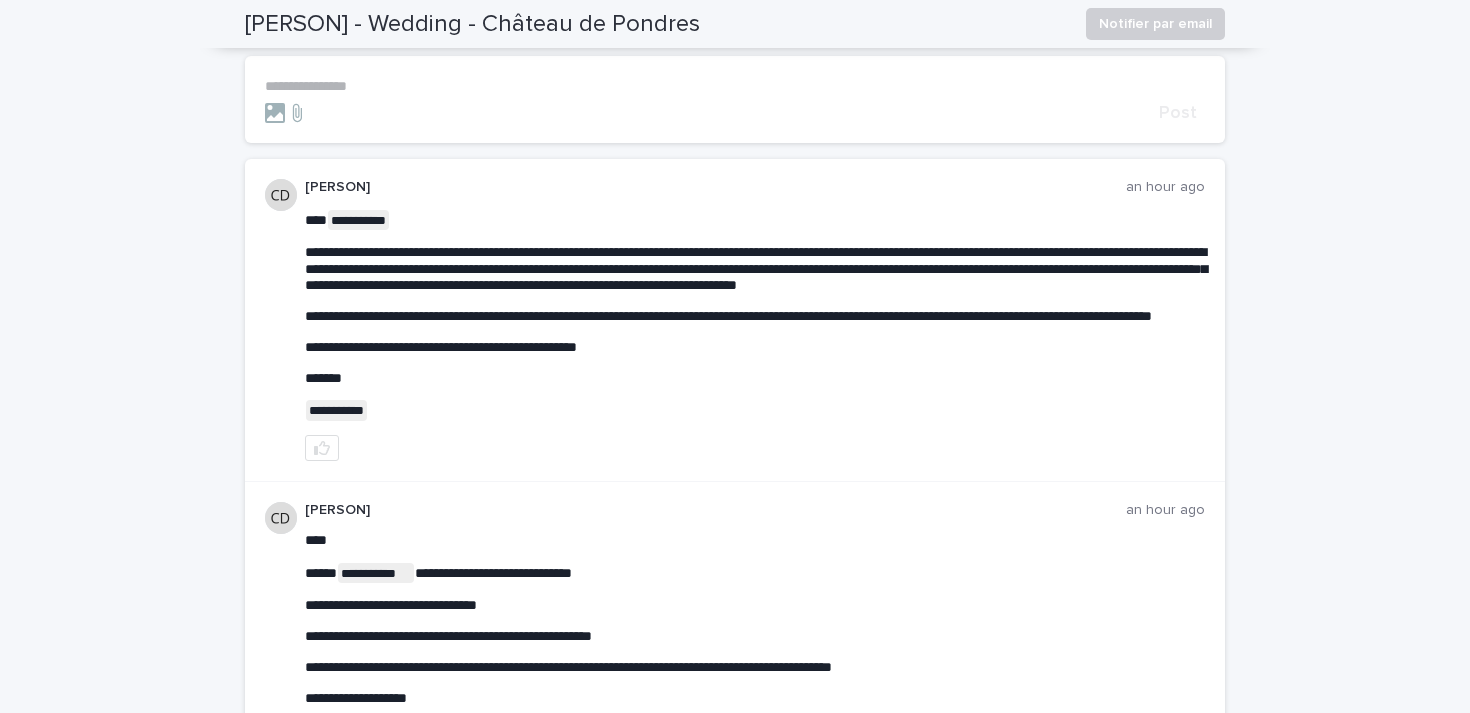 click on "**********" at bounding box center [755, 315] 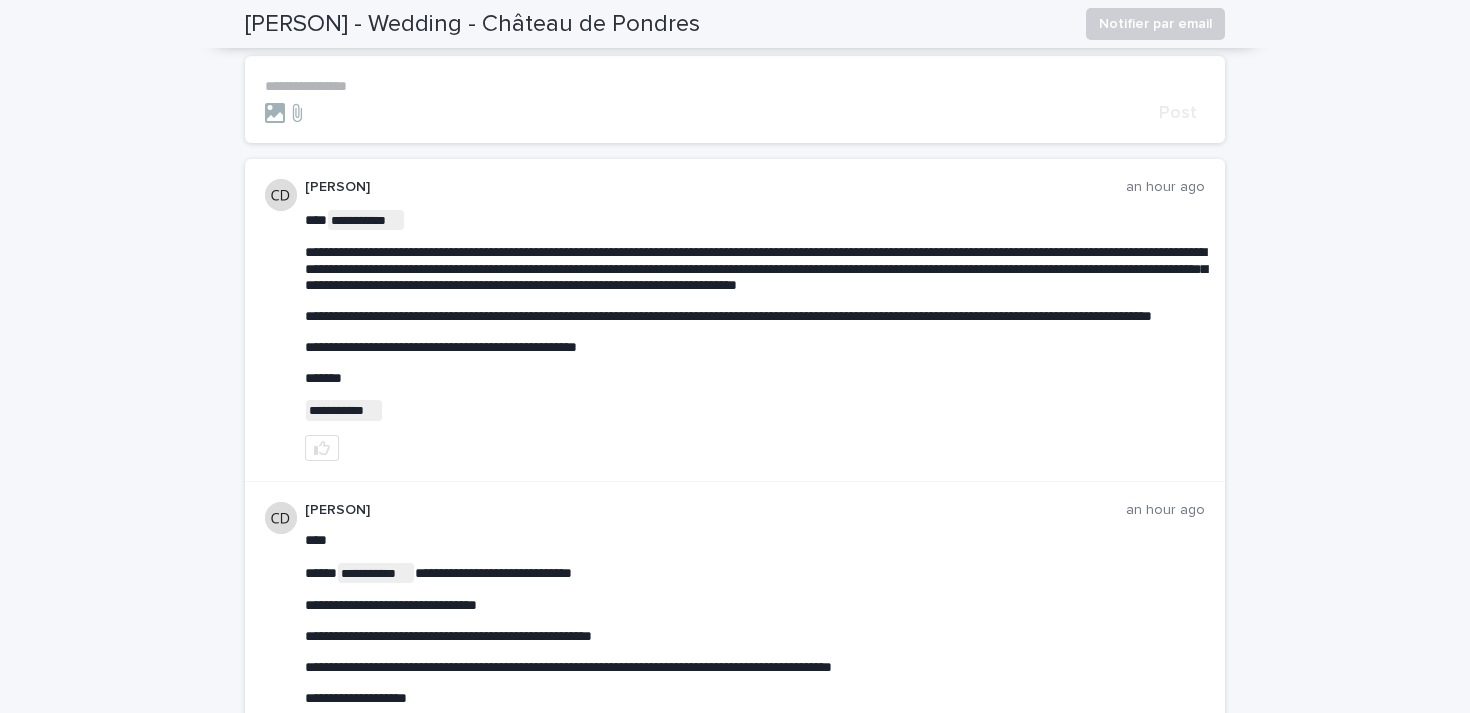 click on "**********" at bounding box center [735, 976] 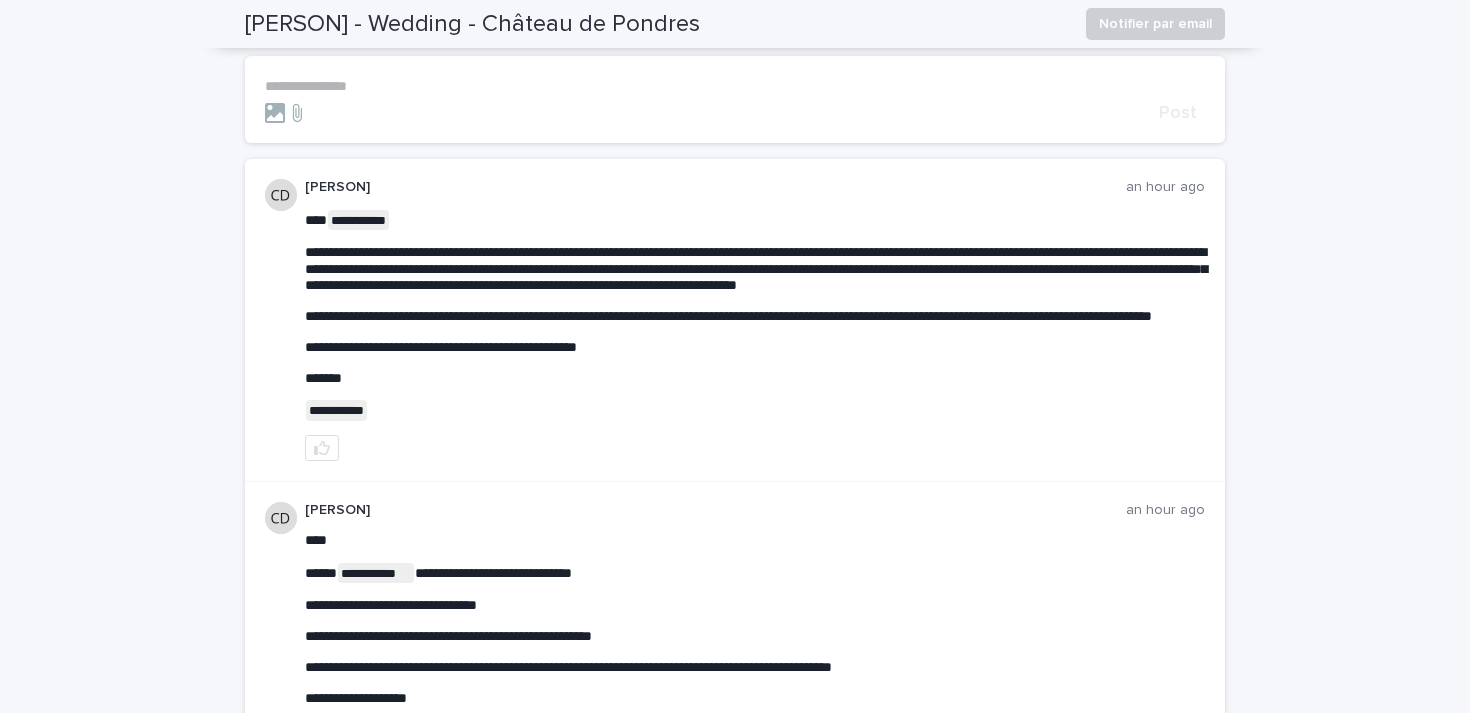 click on "**********" at bounding box center [735, 976] 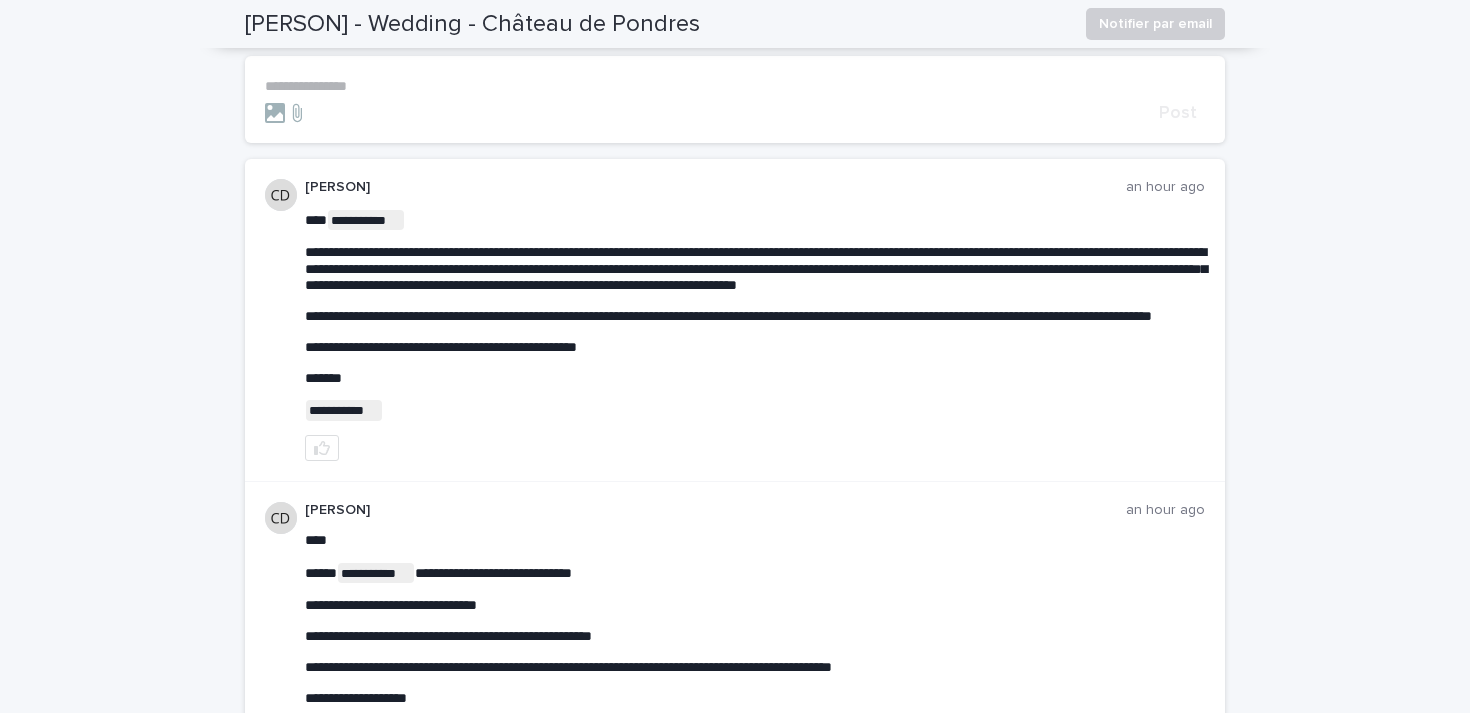 click on "**********" at bounding box center [735, 976] 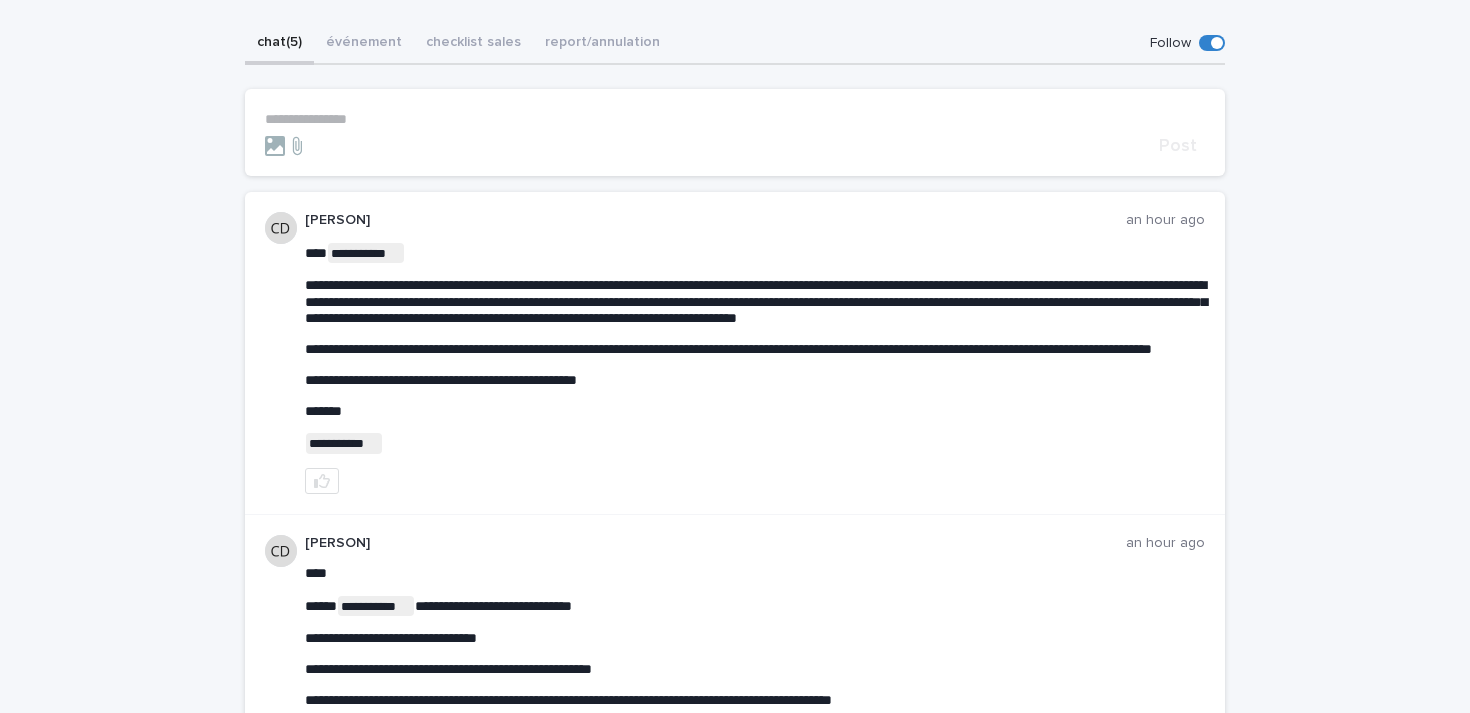 scroll, scrollTop: 212, scrollLeft: 0, axis: vertical 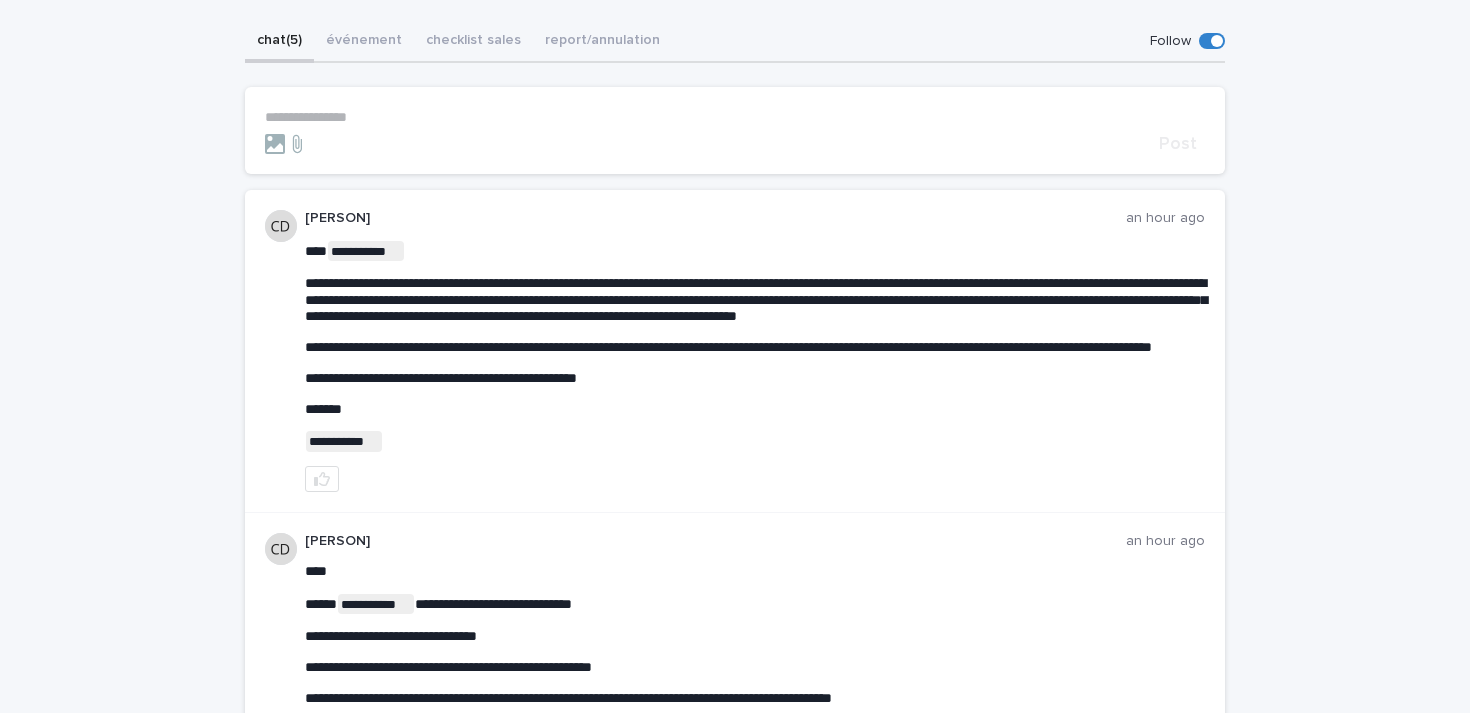 click on "**********" at bounding box center [735, 1007] 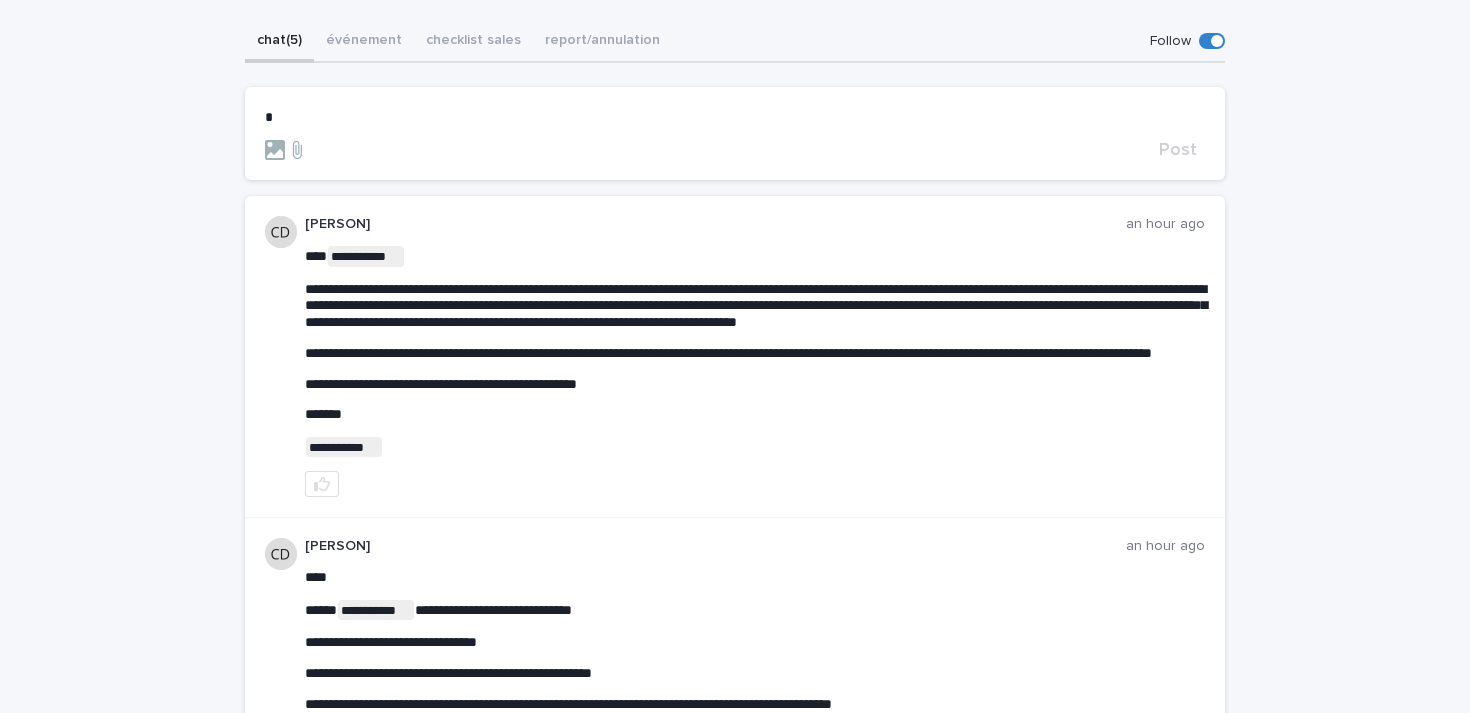 type 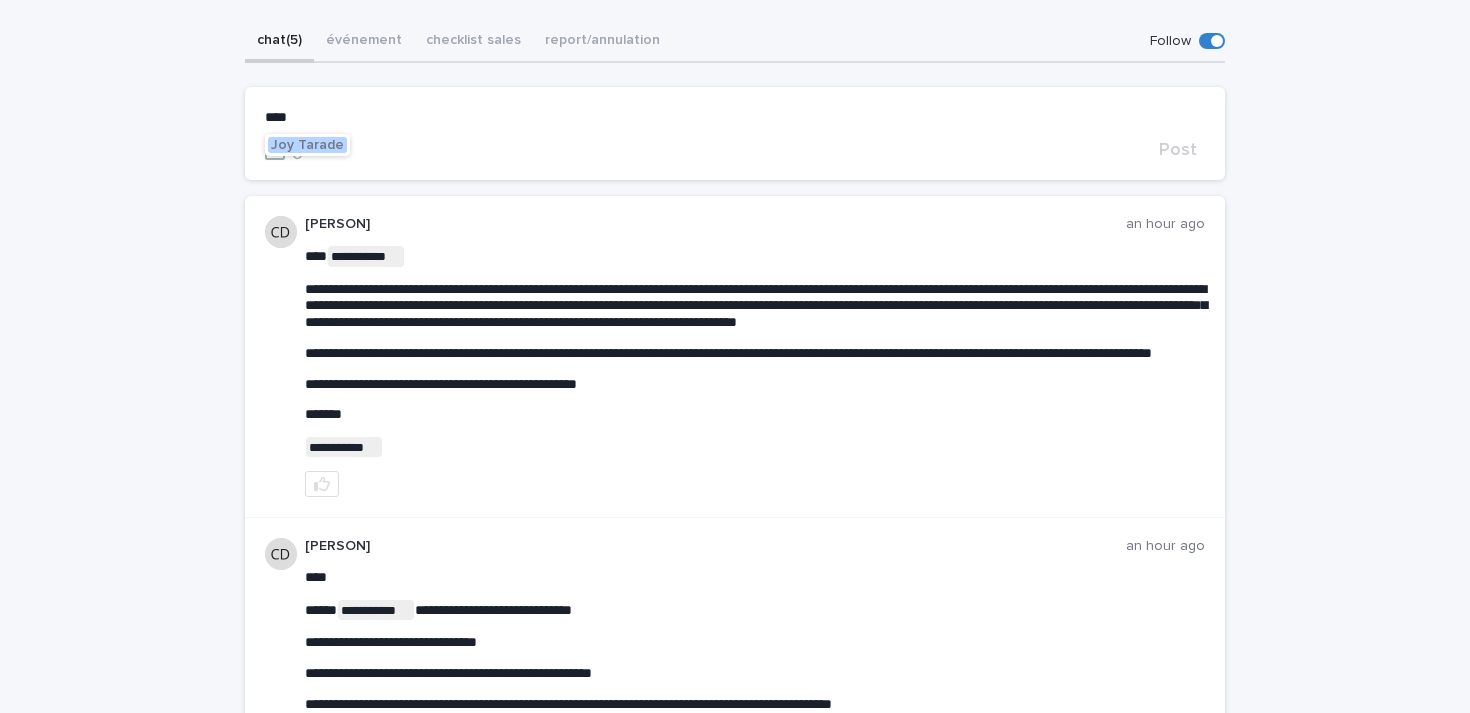 click on "Joy Tarade" at bounding box center (307, 145) 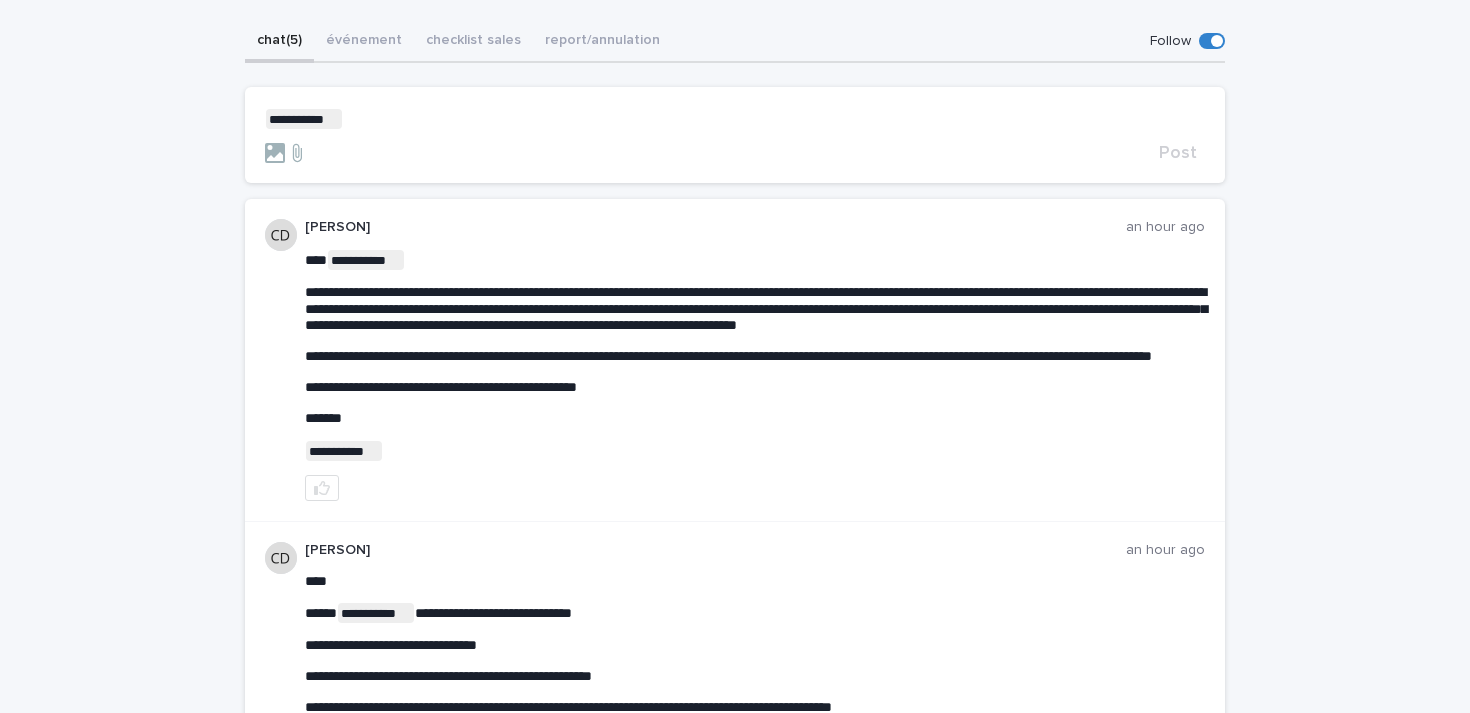 click on "**********" at bounding box center (735, 136) 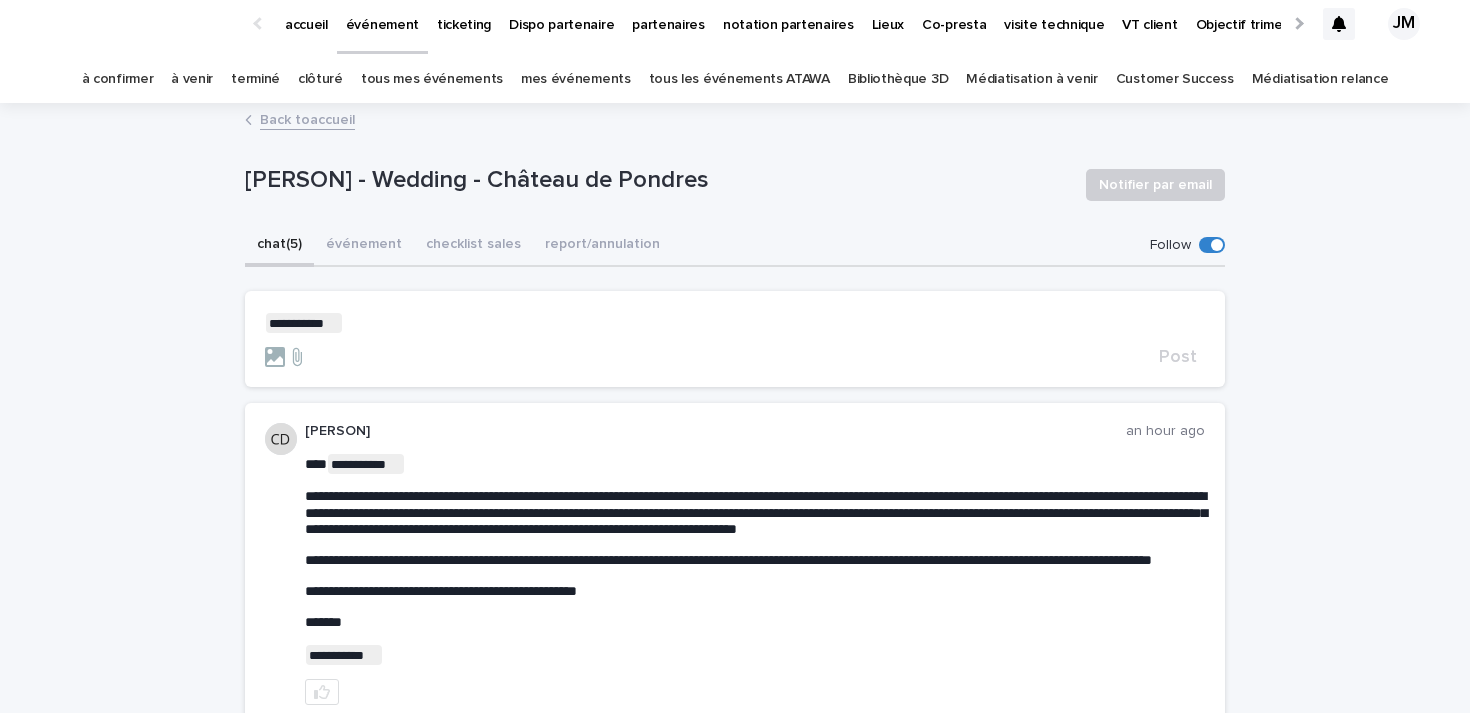 scroll, scrollTop: 0, scrollLeft: 0, axis: both 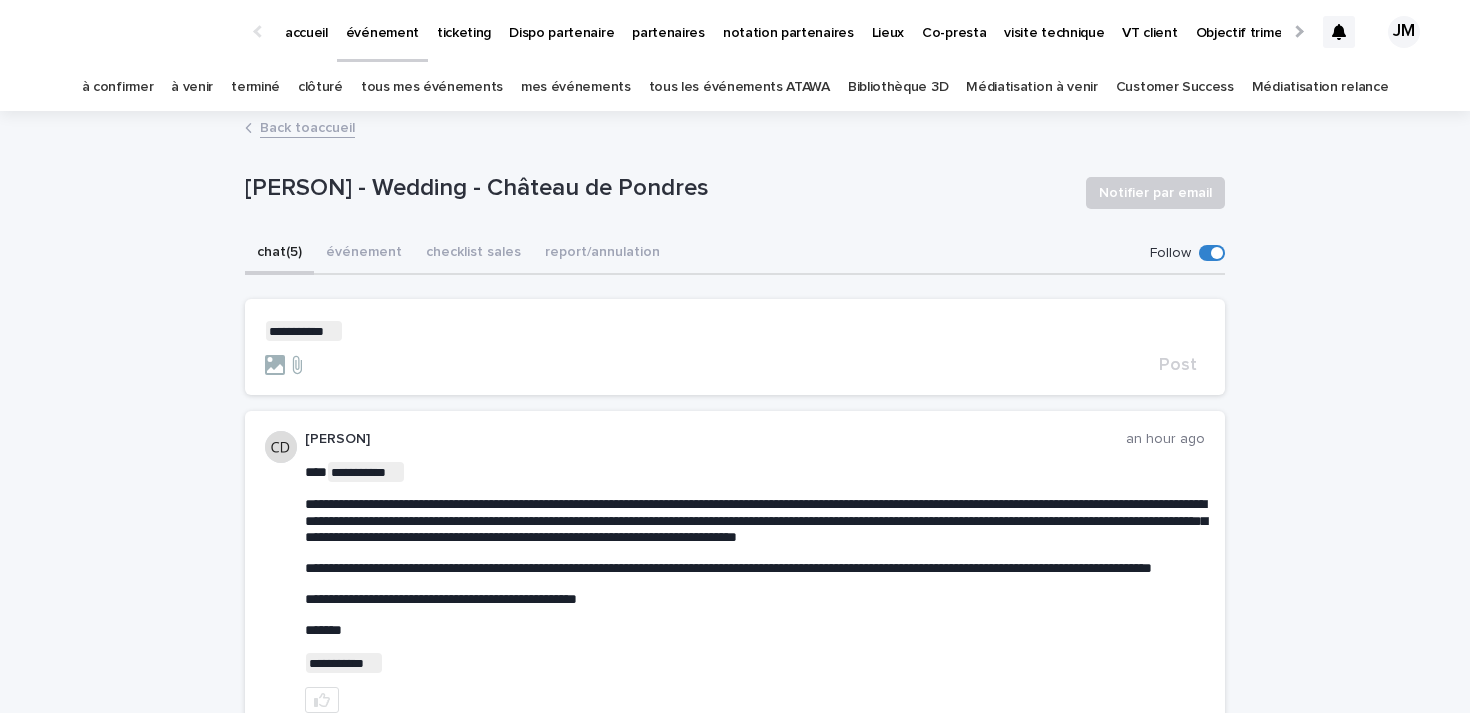click 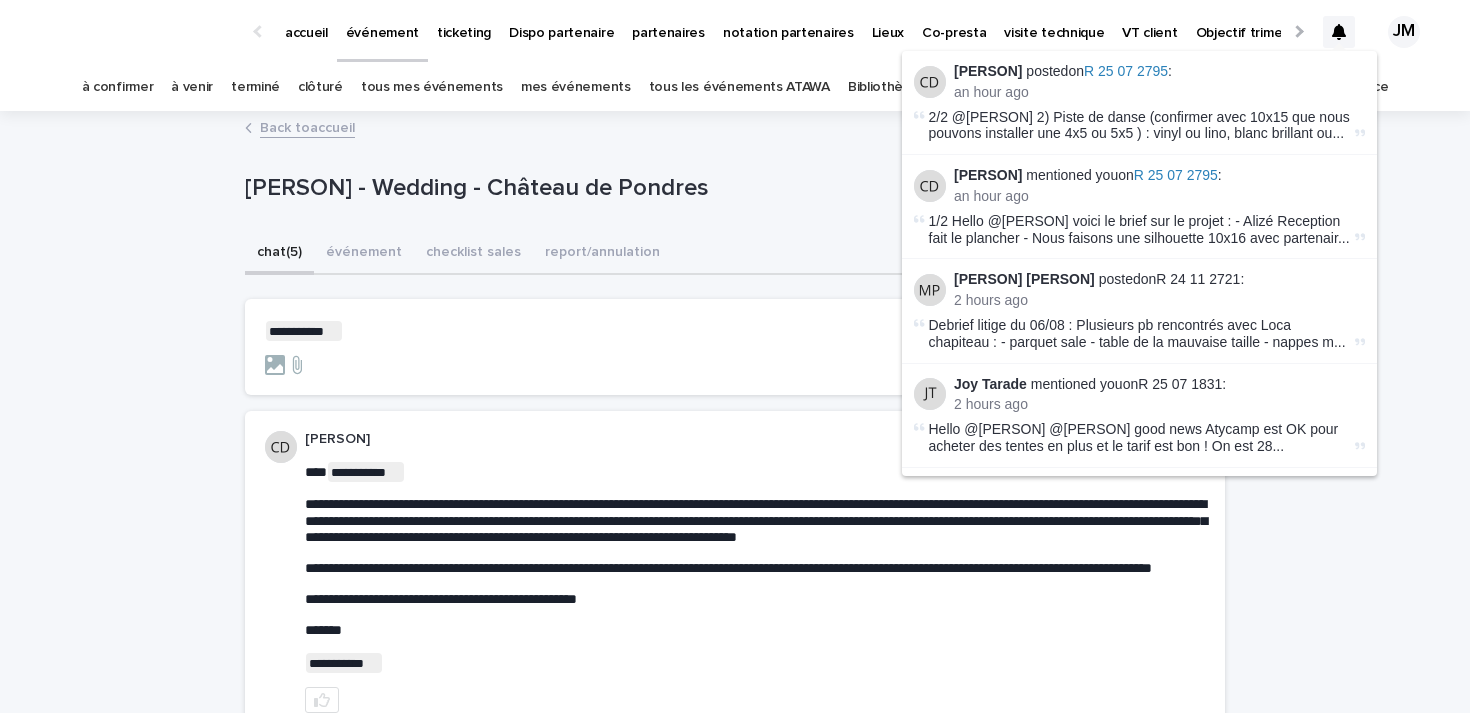 click on "**********" at bounding box center [735, 1224] 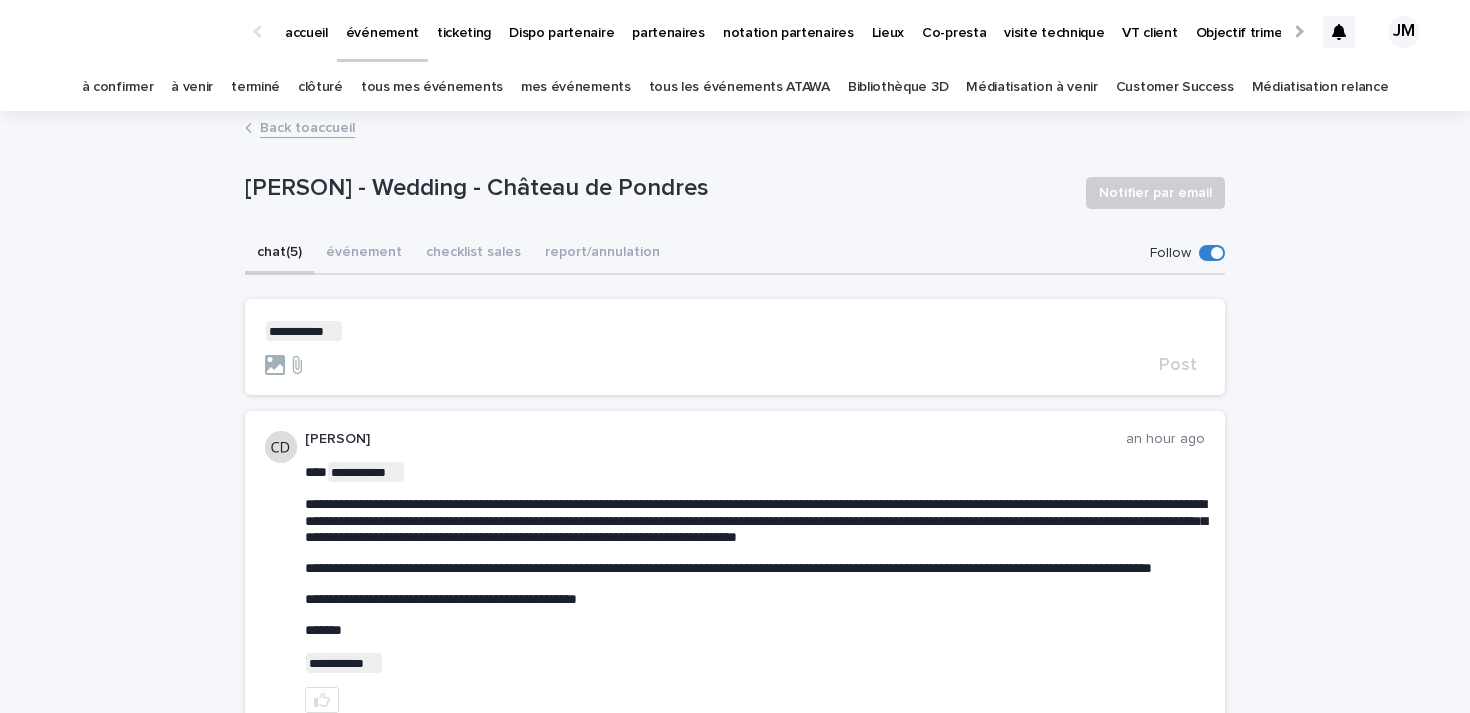 click on "**********" at bounding box center [735, 331] 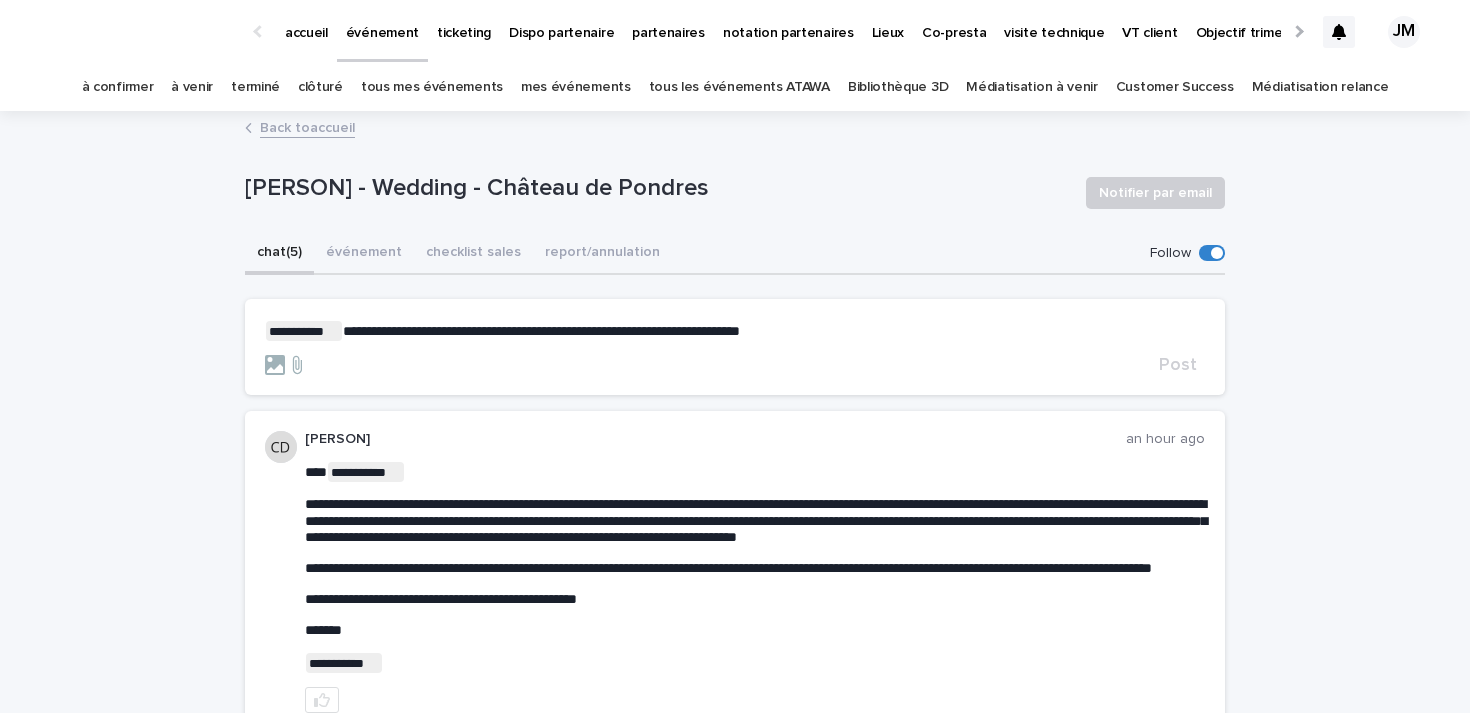 click on "**********" at bounding box center [735, 1224] 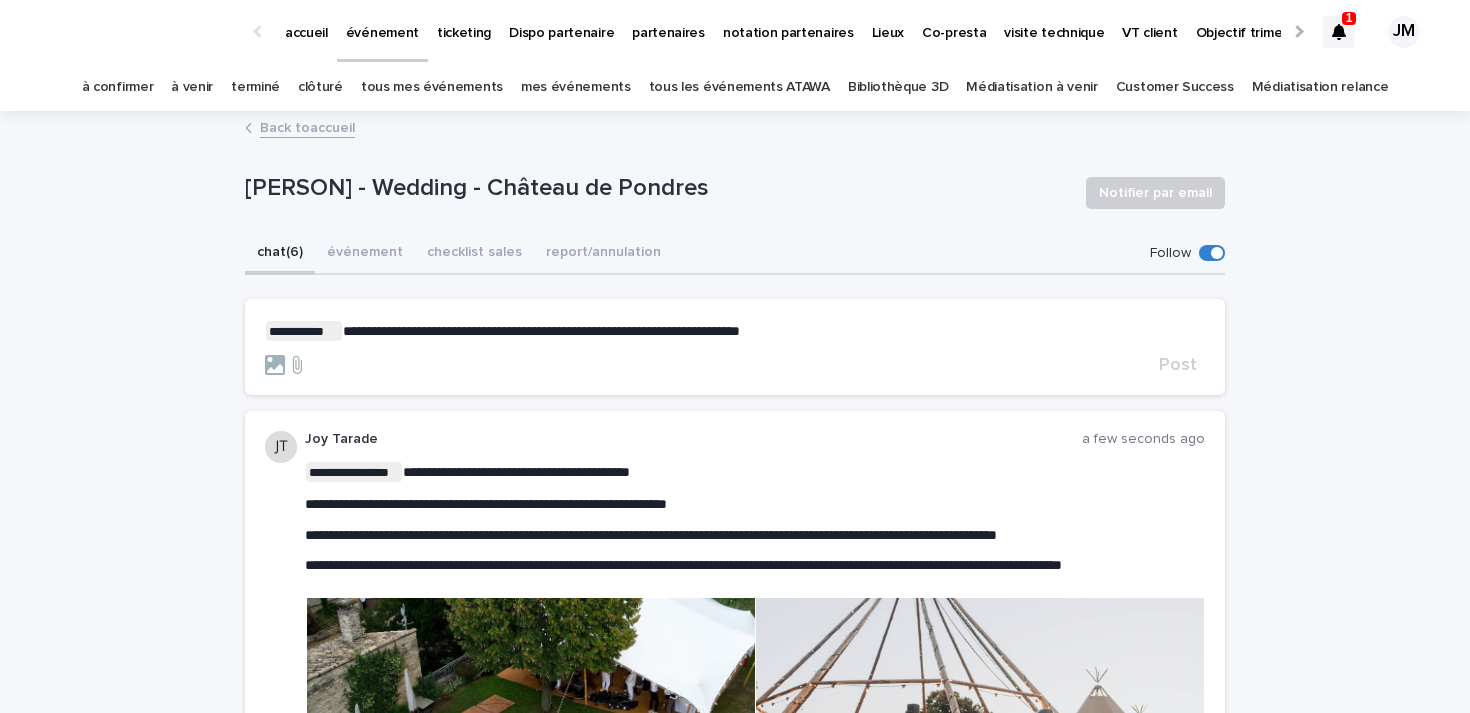 click on "**********" at bounding box center [735, 1494] 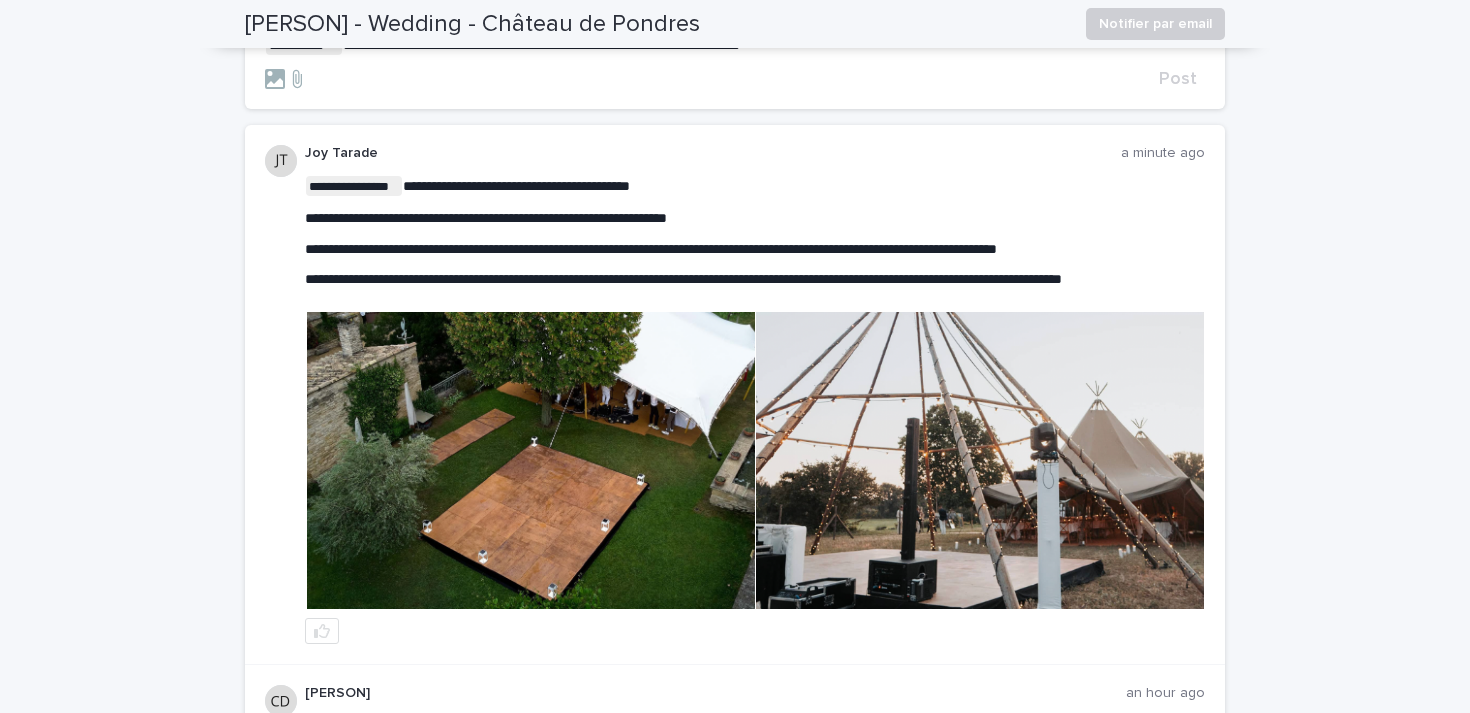 scroll, scrollTop: 209, scrollLeft: 0, axis: vertical 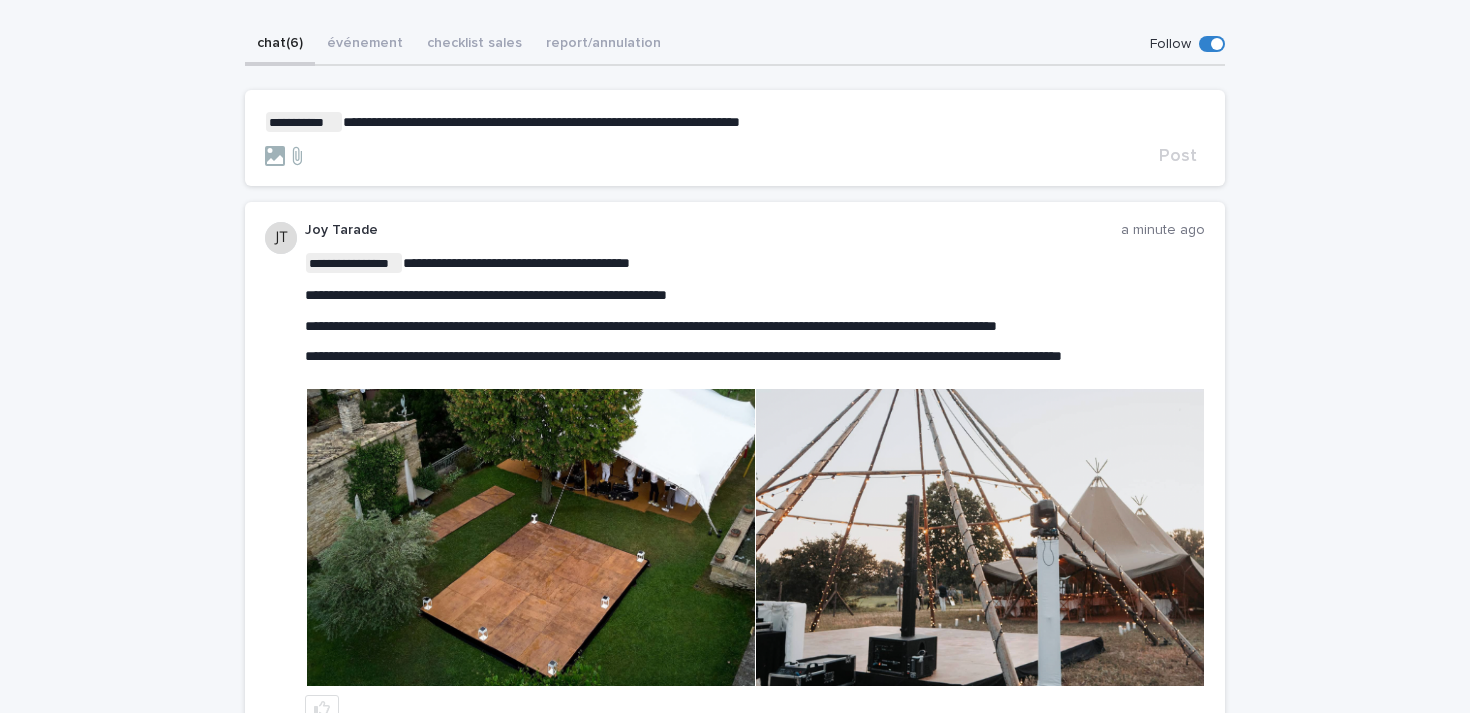 click on "**********" at bounding box center [735, 122] 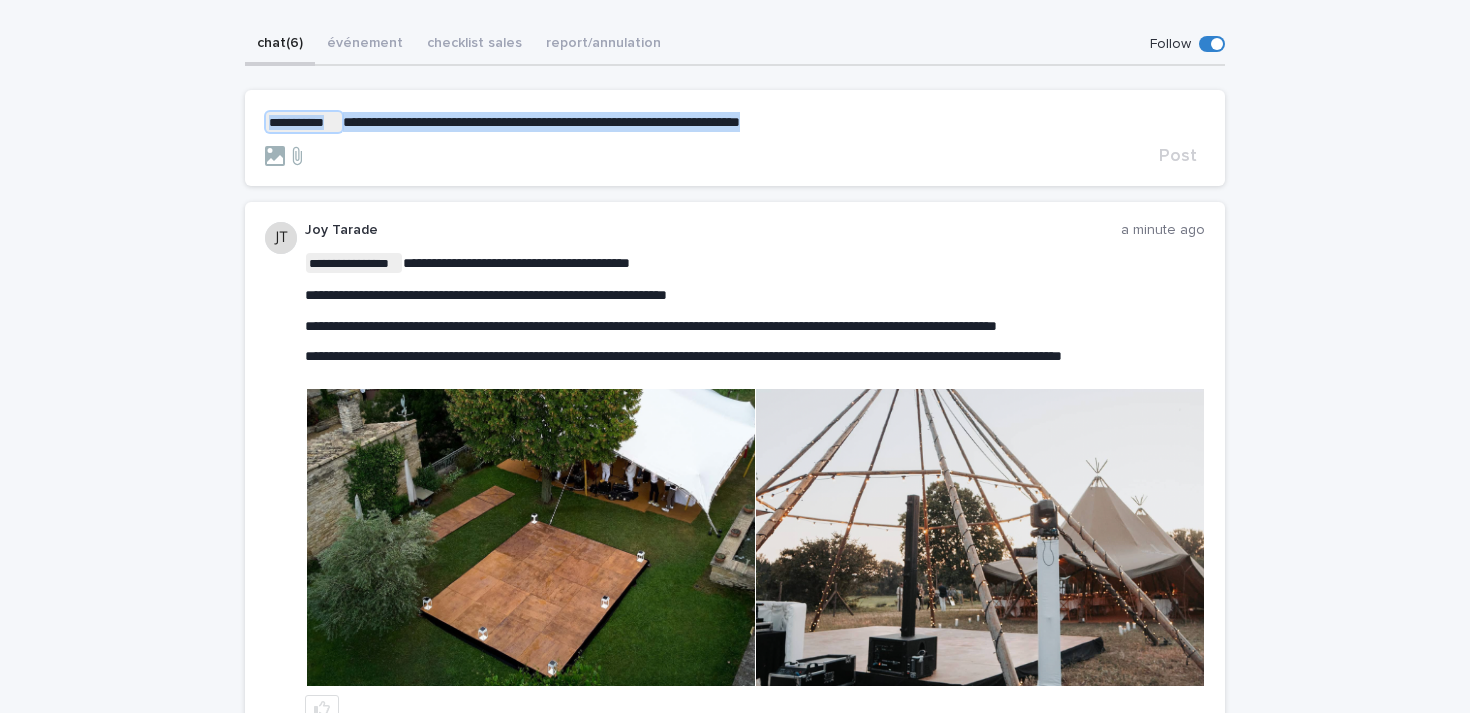 drag, startPoint x: 822, startPoint y: 124, endPoint x: 240, endPoint y: 122, distance: 582.0034 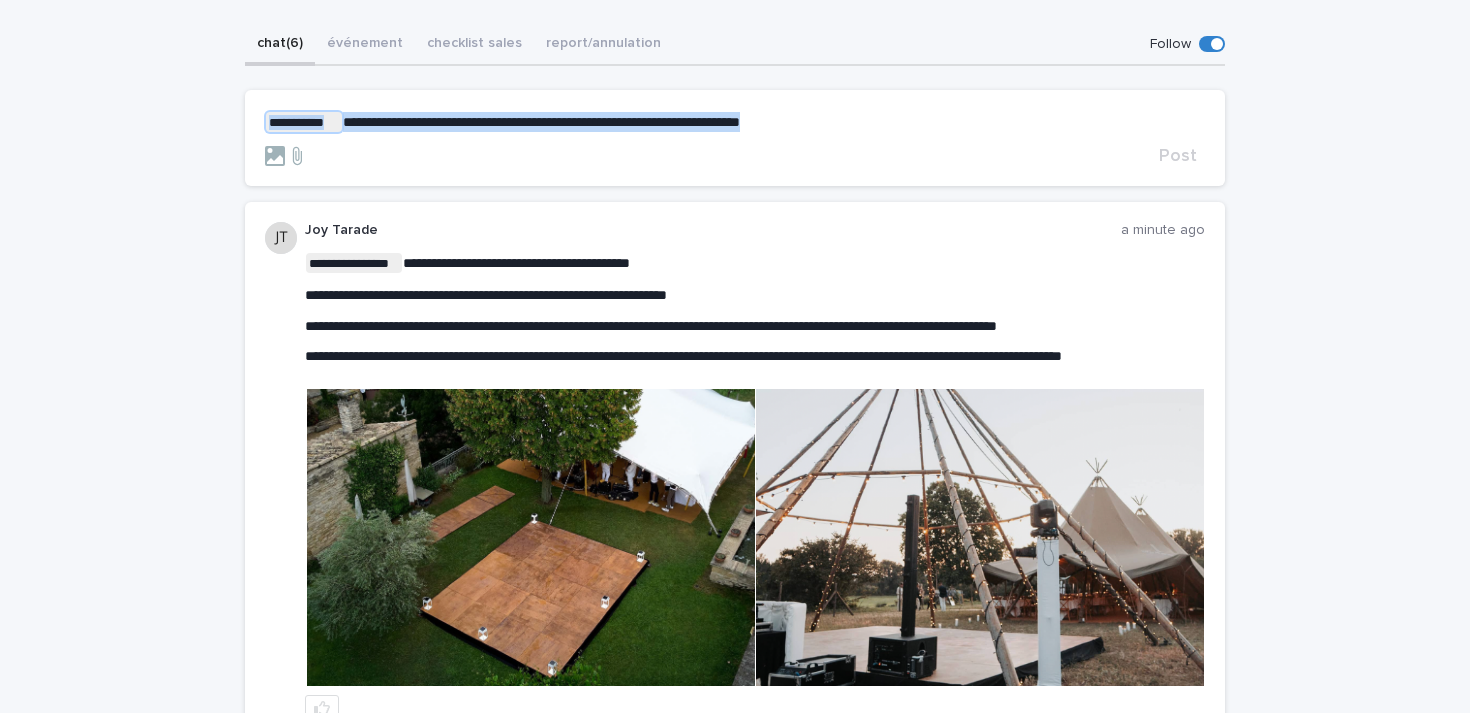 click on "**********" at bounding box center [735, 1260] 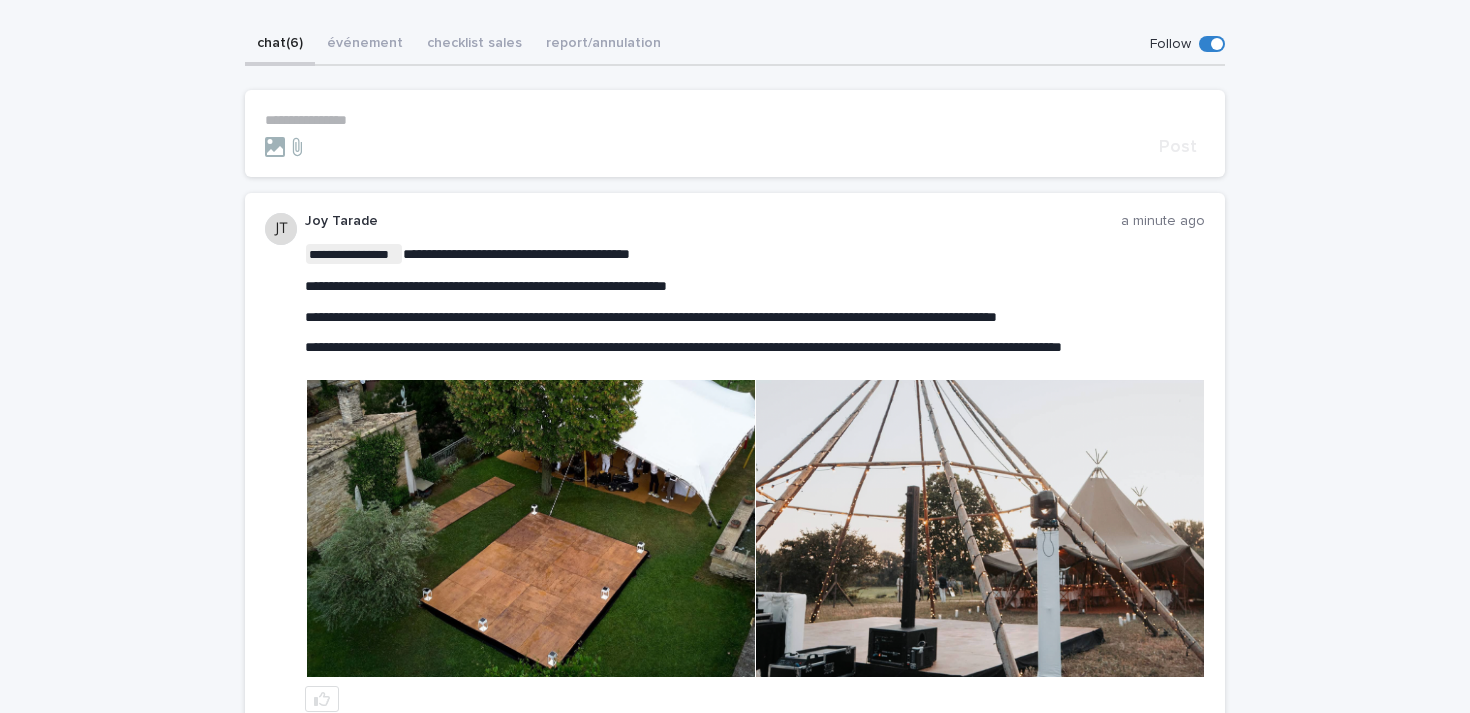 click on "**********" at bounding box center [735, 1280] 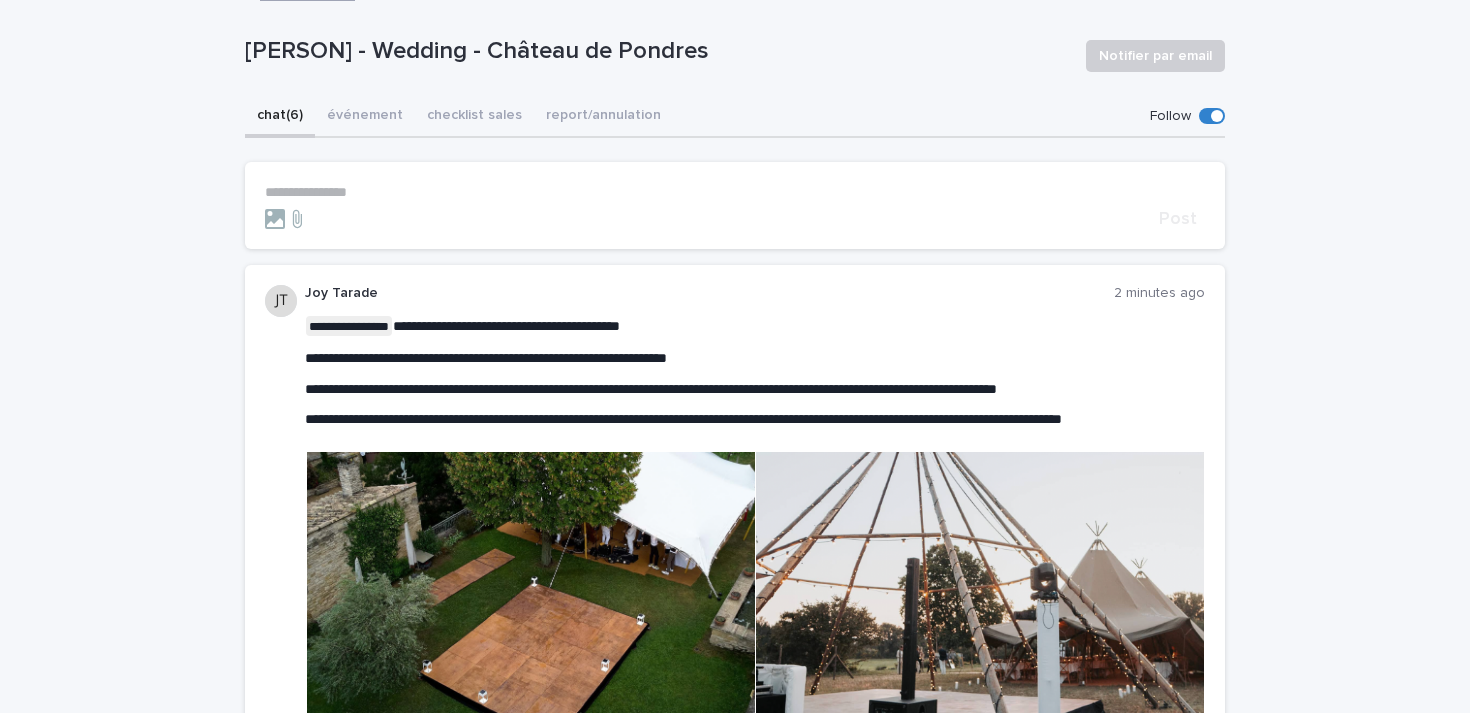 scroll, scrollTop: 124, scrollLeft: 0, axis: vertical 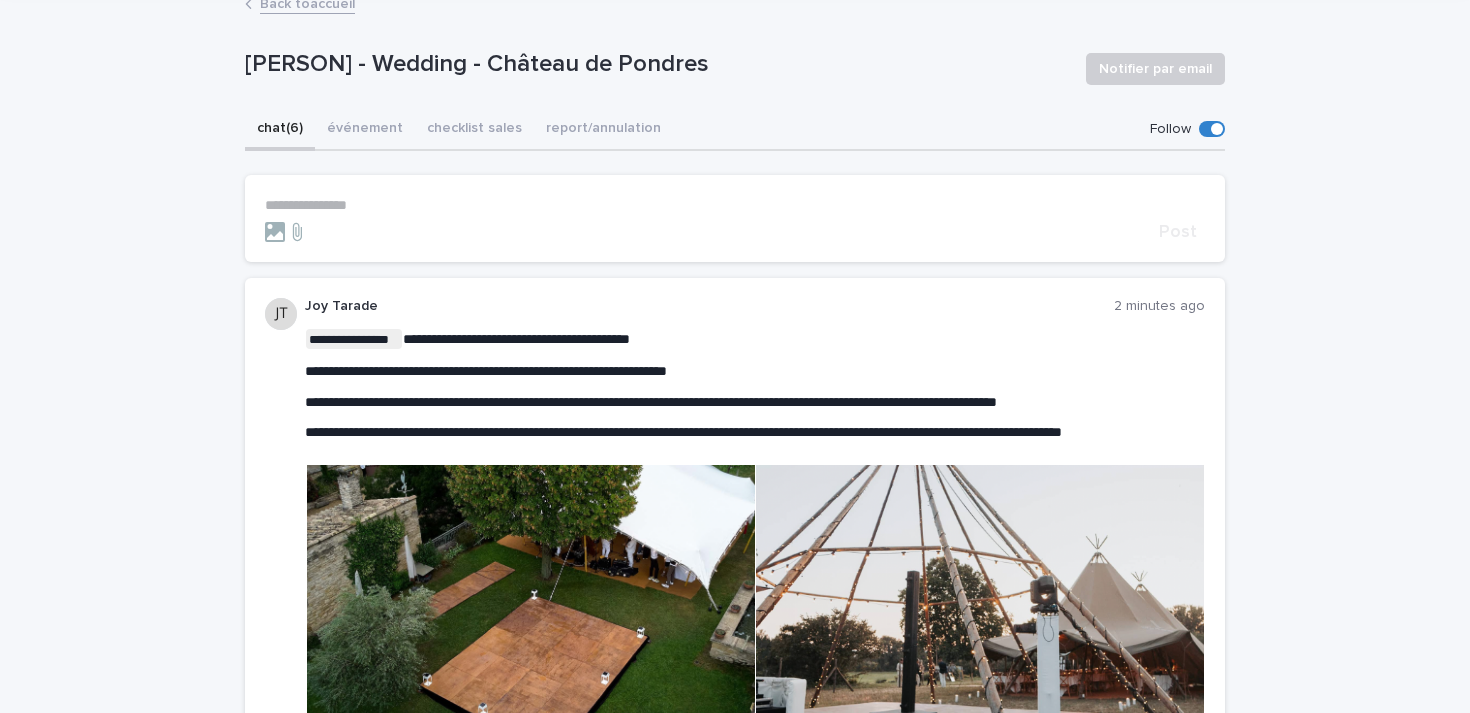 click on "**********" at bounding box center [735, 205] 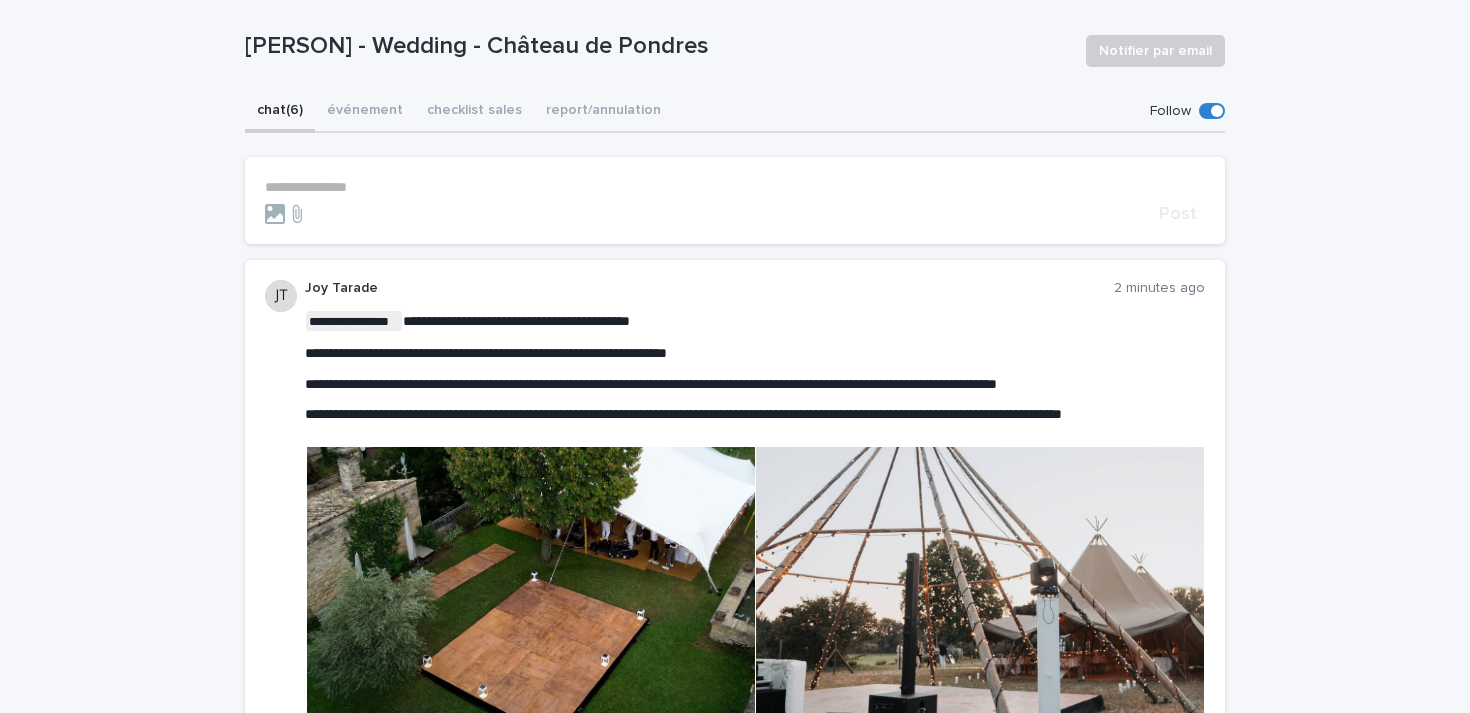 scroll, scrollTop: 144, scrollLeft: 0, axis: vertical 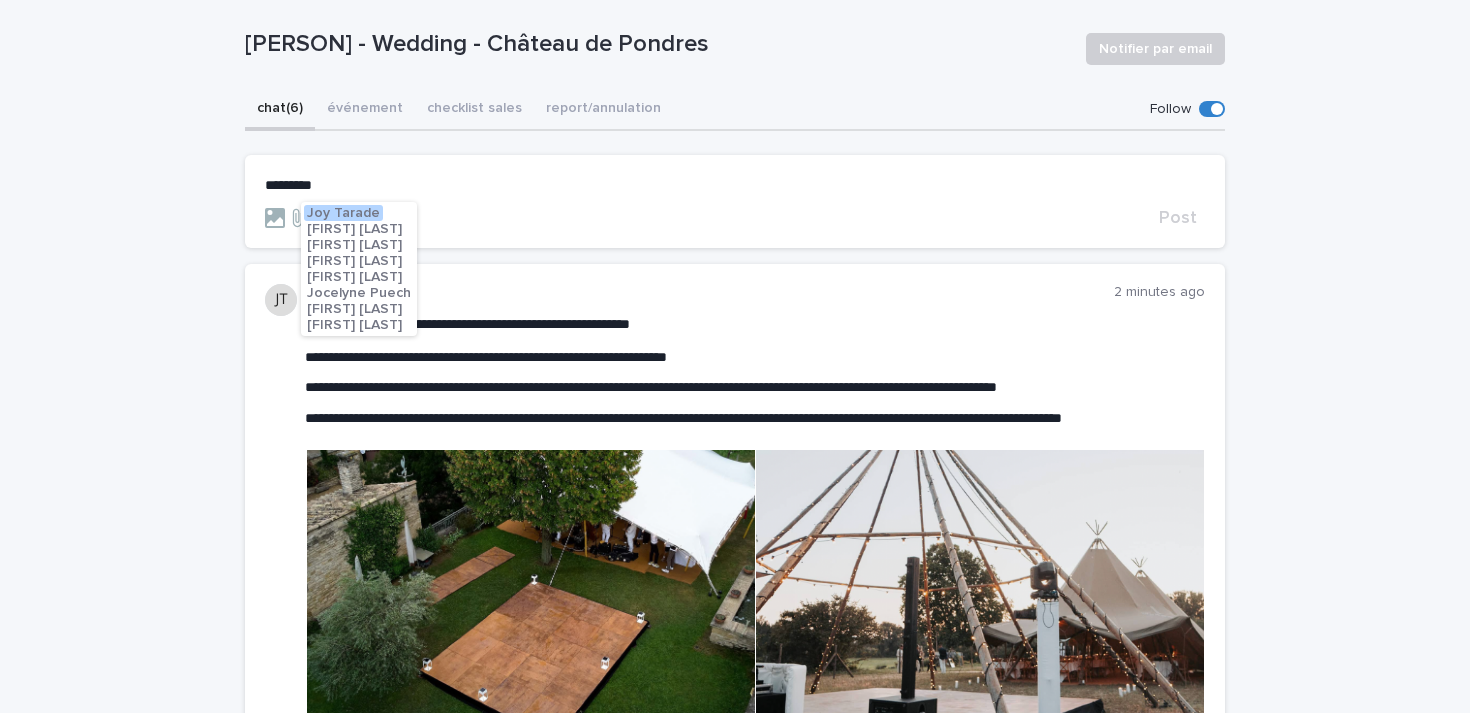 click on "Joy Tarade" at bounding box center (343, 213) 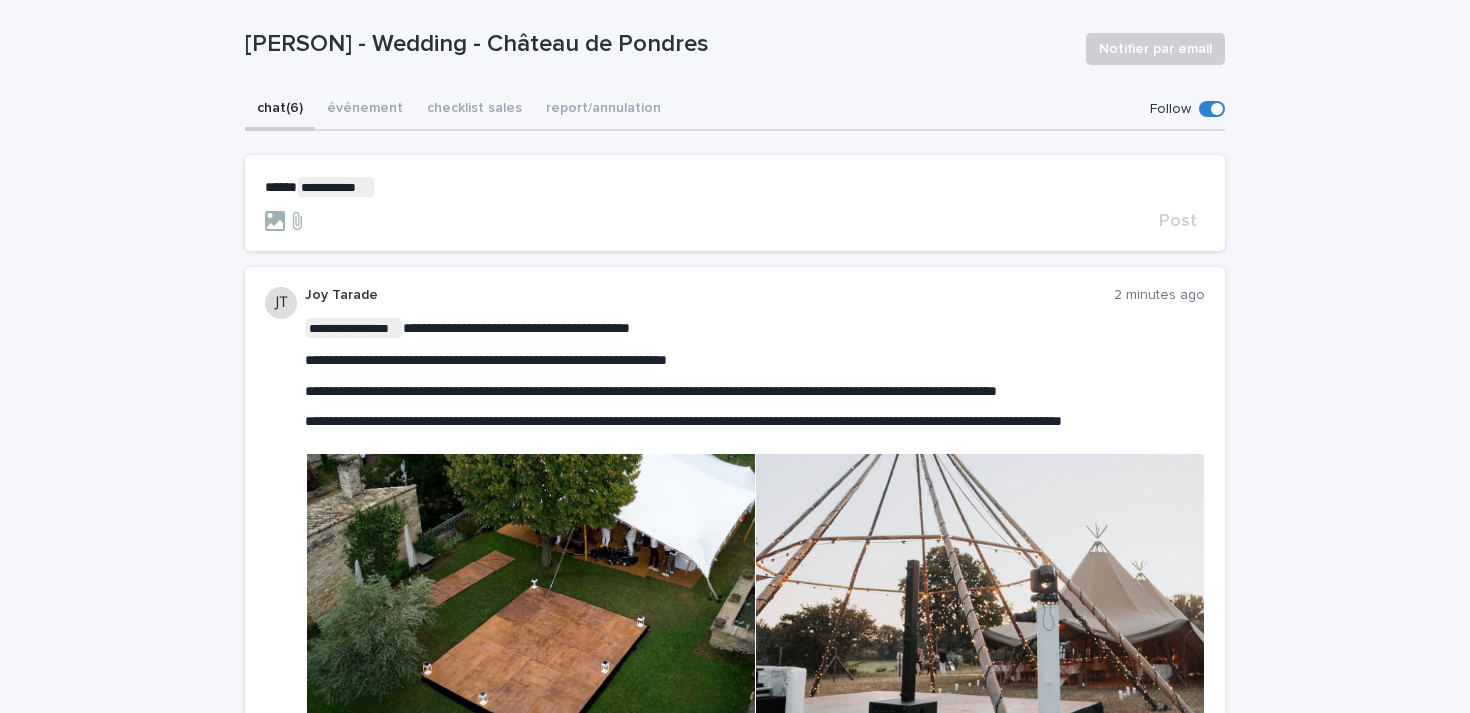click on "**********" at bounding box center [735, 187] 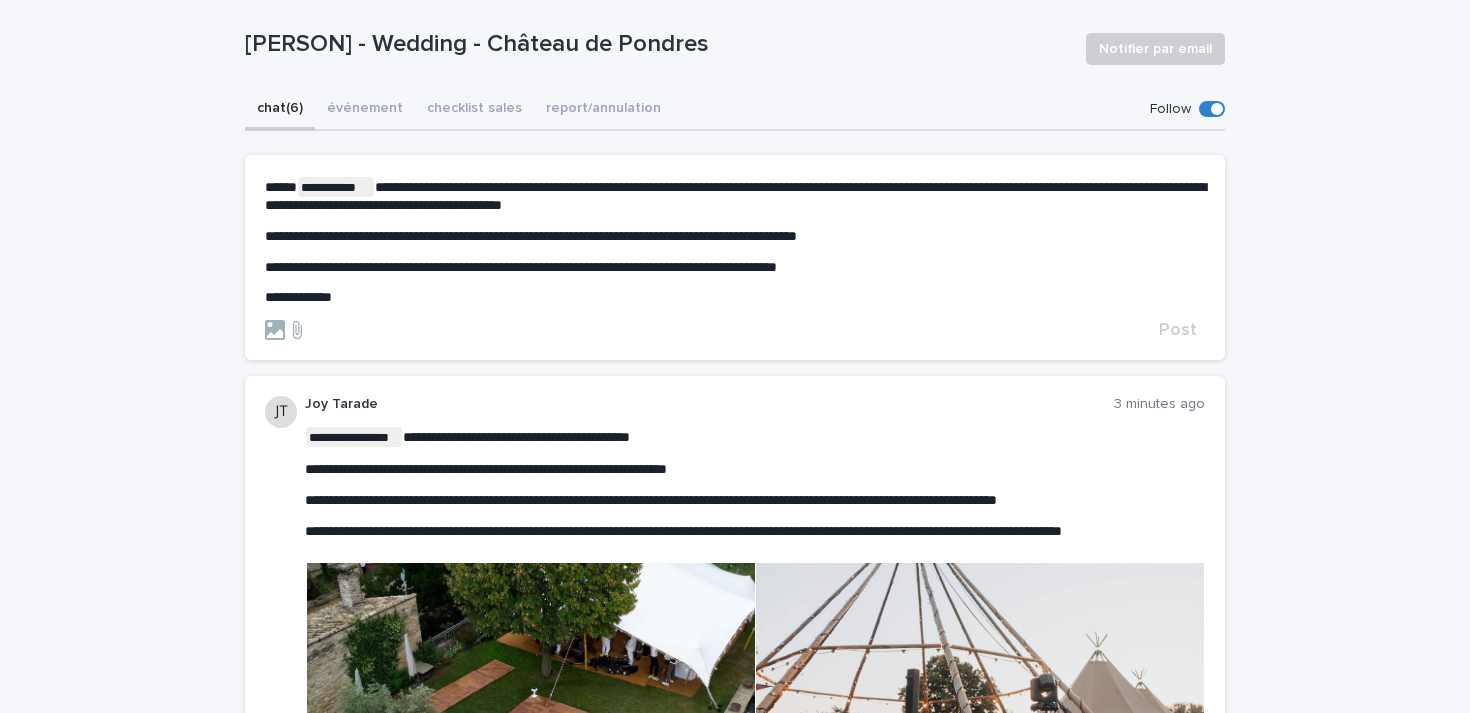 click on "**********" at bounding box center (521, 267) 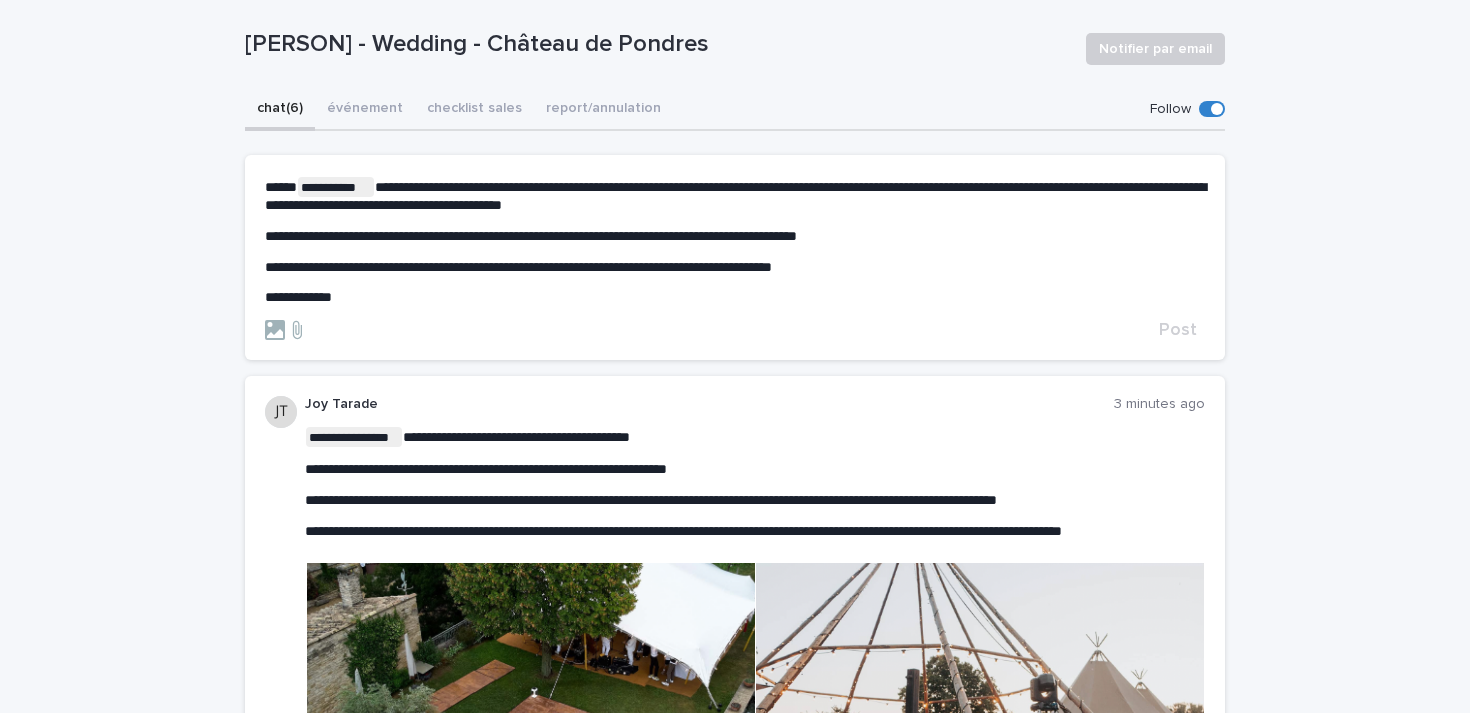click on "**********" at bounding box center [735, 297] 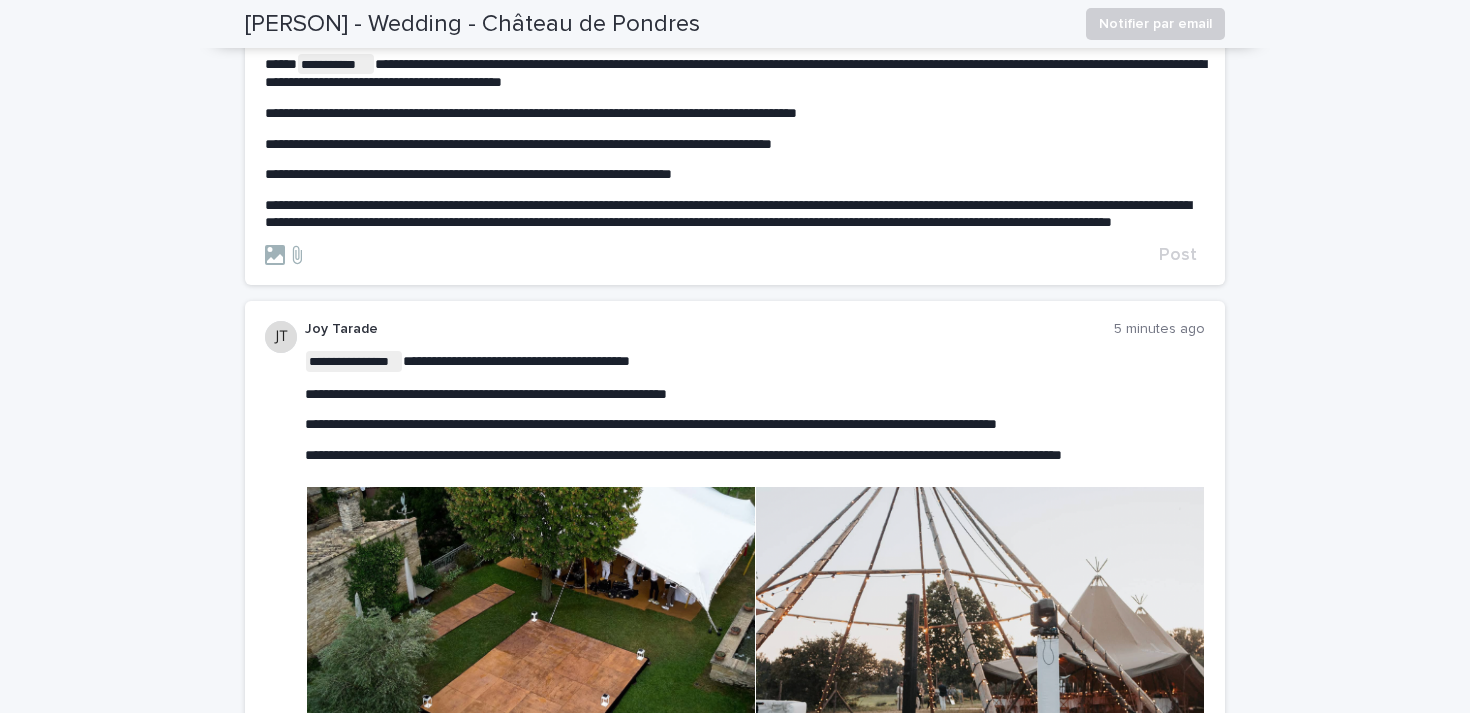 scroll, scrollTop: 198, scrollLeft: 0, axis: vertical 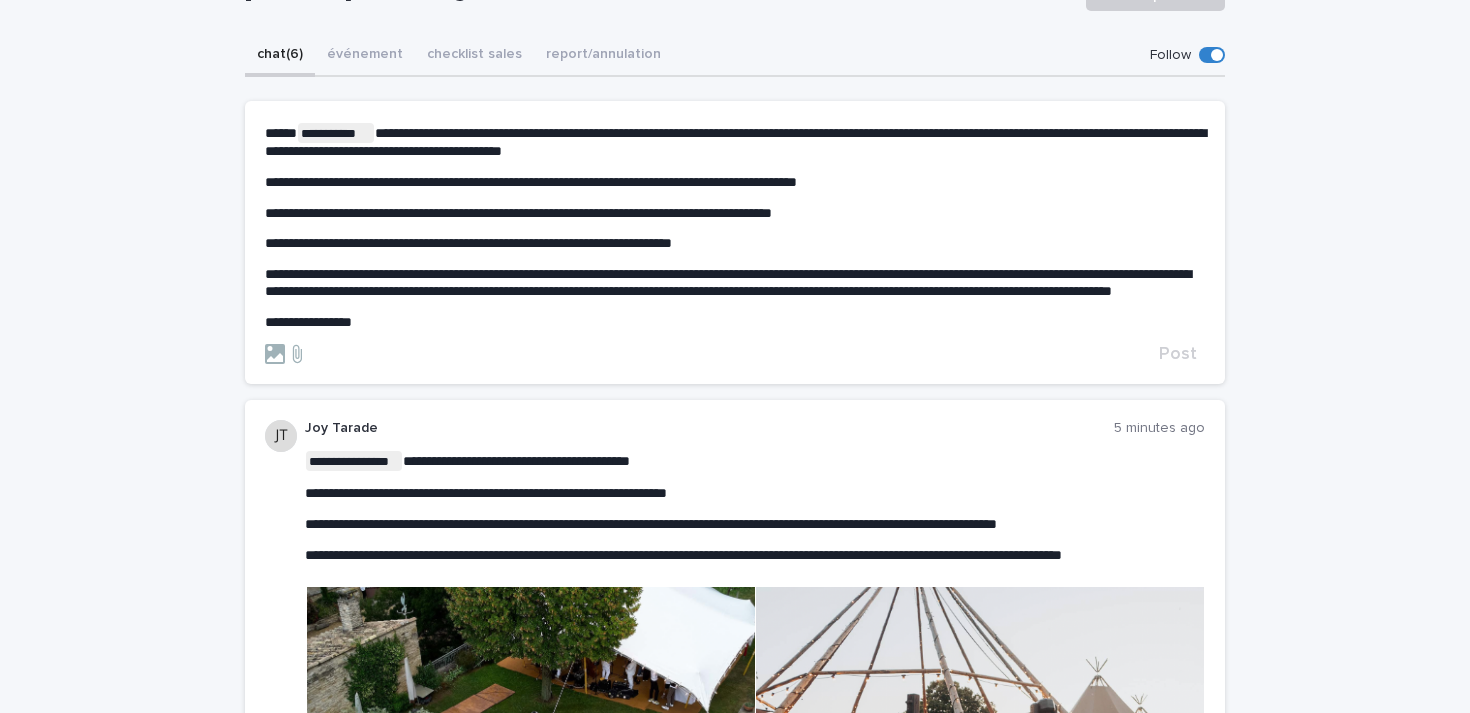 click on "**********" at bounding box center [735, 142] 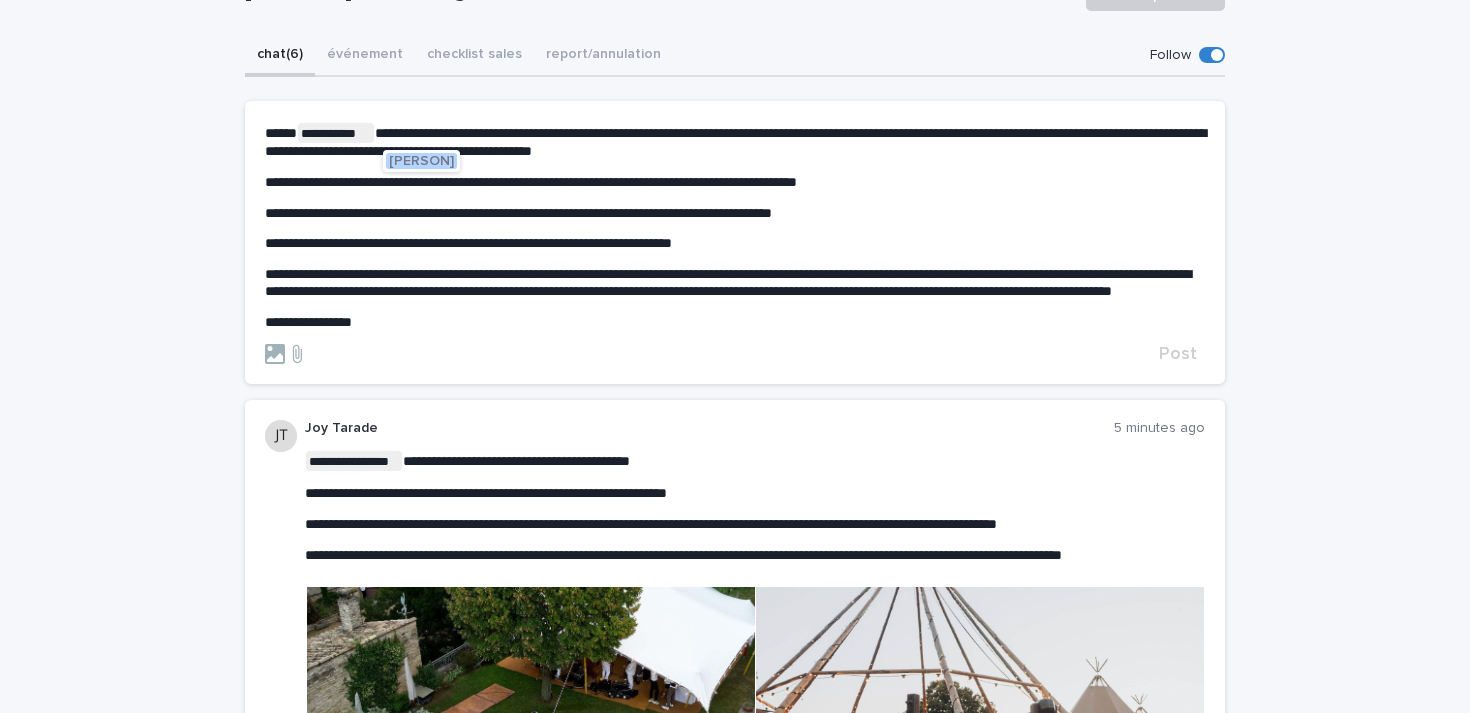 click on "[PERSON]" at bounding box center (421, 161) 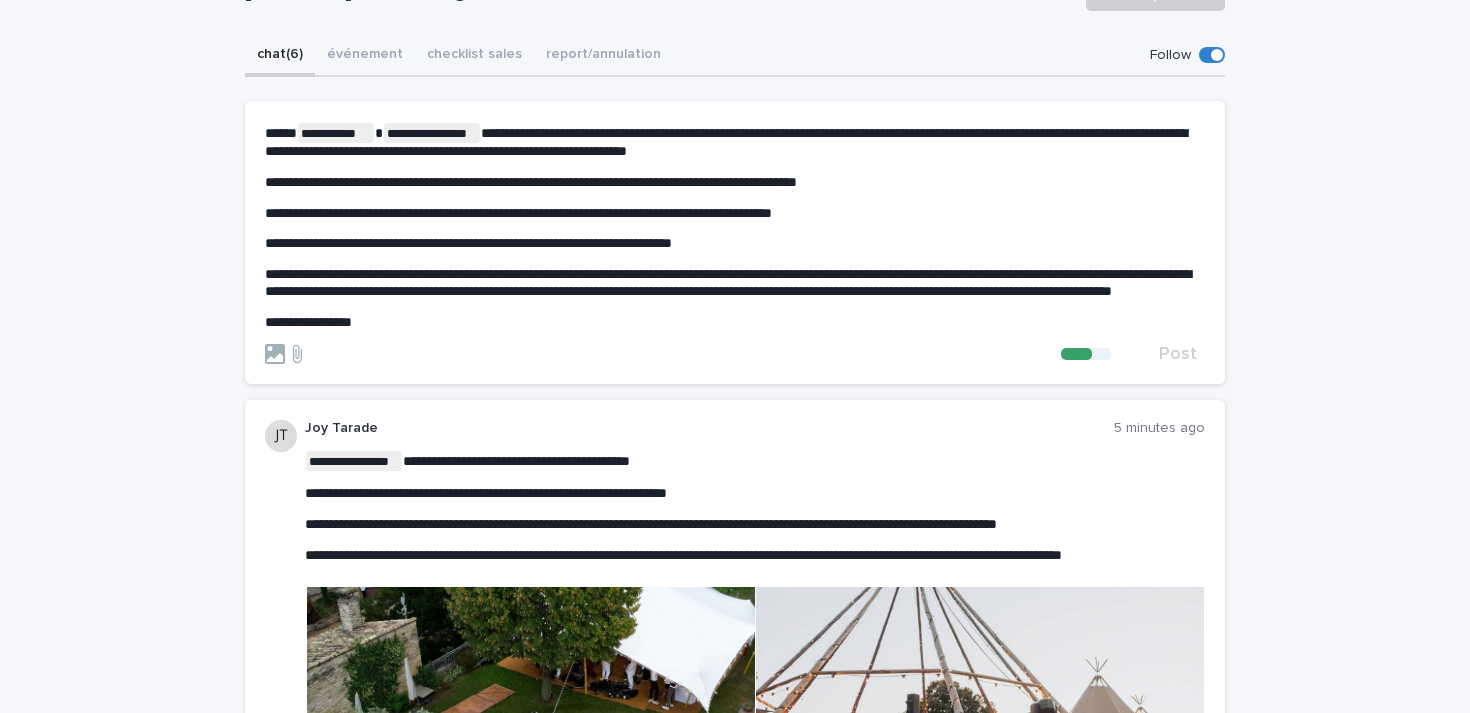 click on "**********" at bounding box center (735, 227) 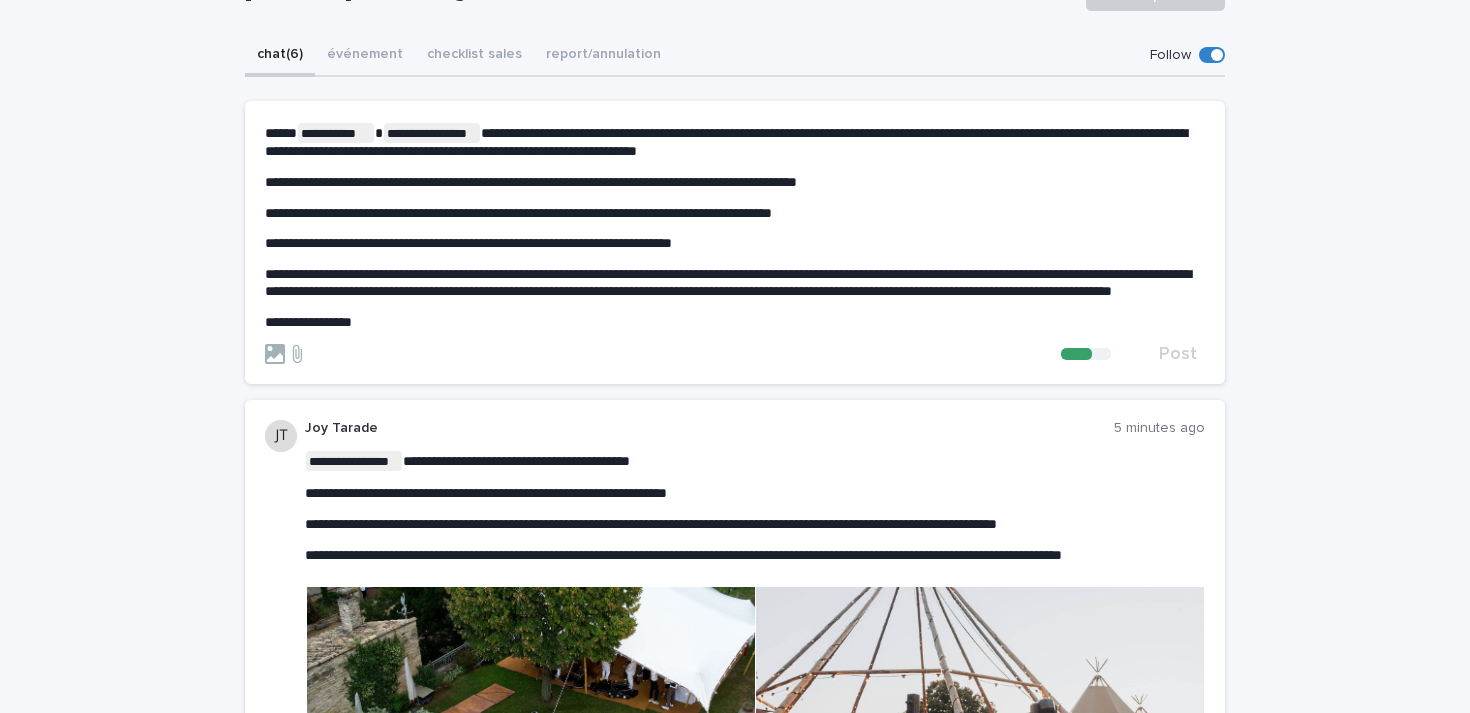click on "**********" at bounding box center [735, 243] 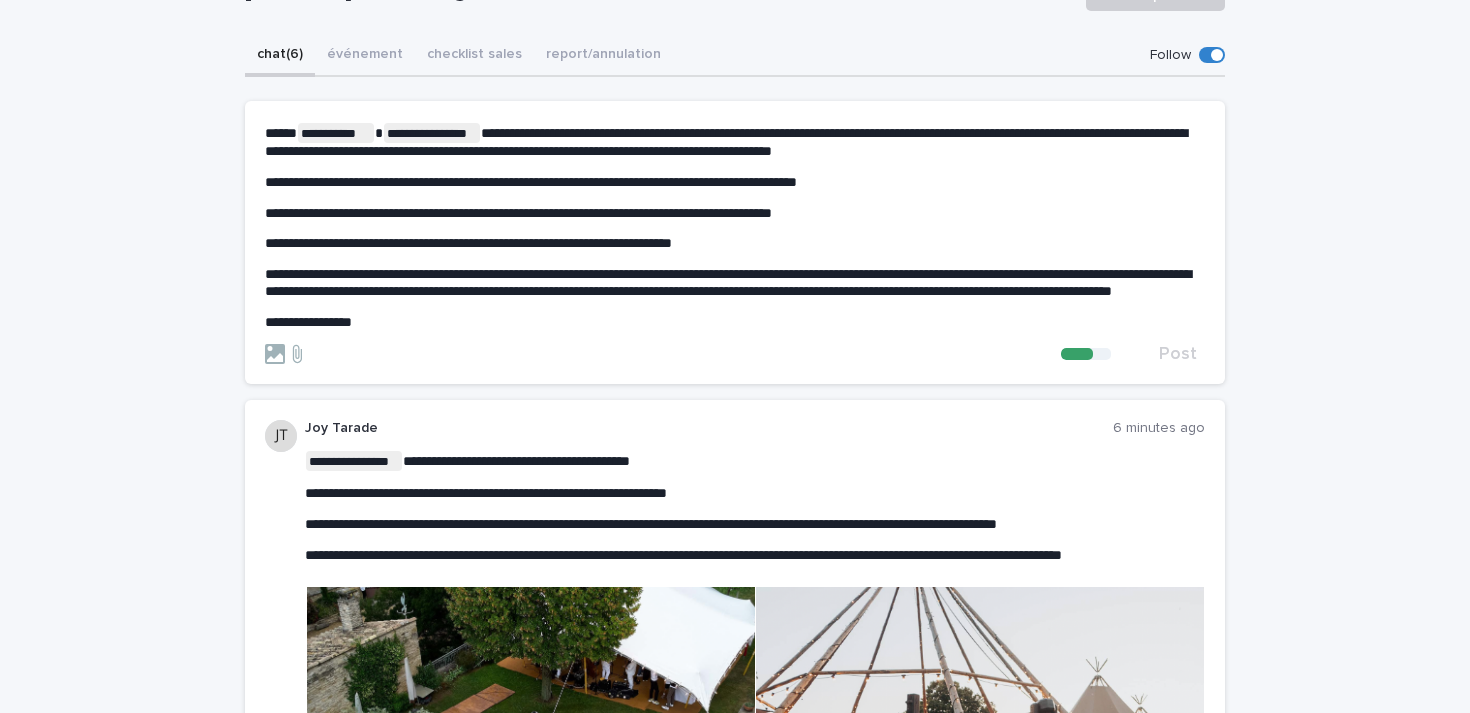click on "**********" at bounding box center (518, 213) 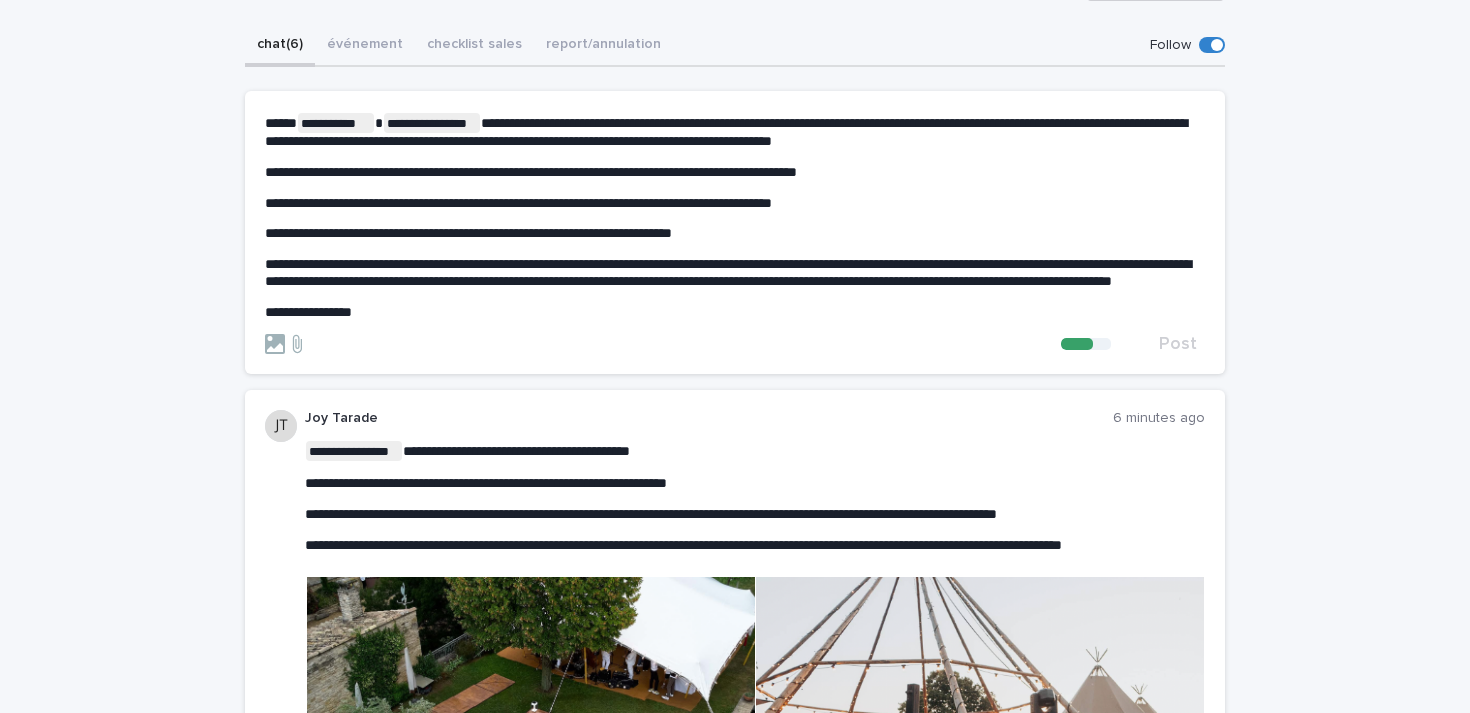 scroll, scrollTop: 211, scrollLeft: 0, axis: vertical 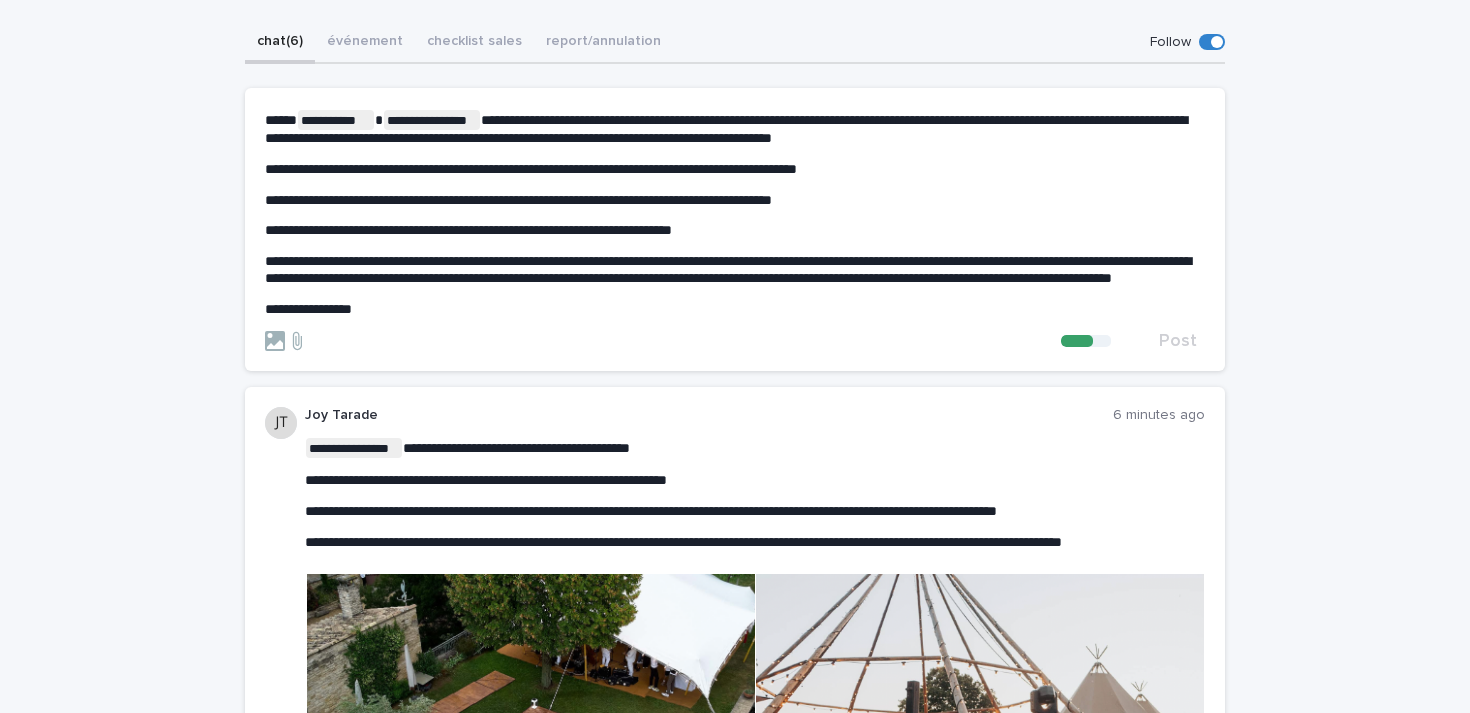 click on "**********" at bounding box center (735, 230) 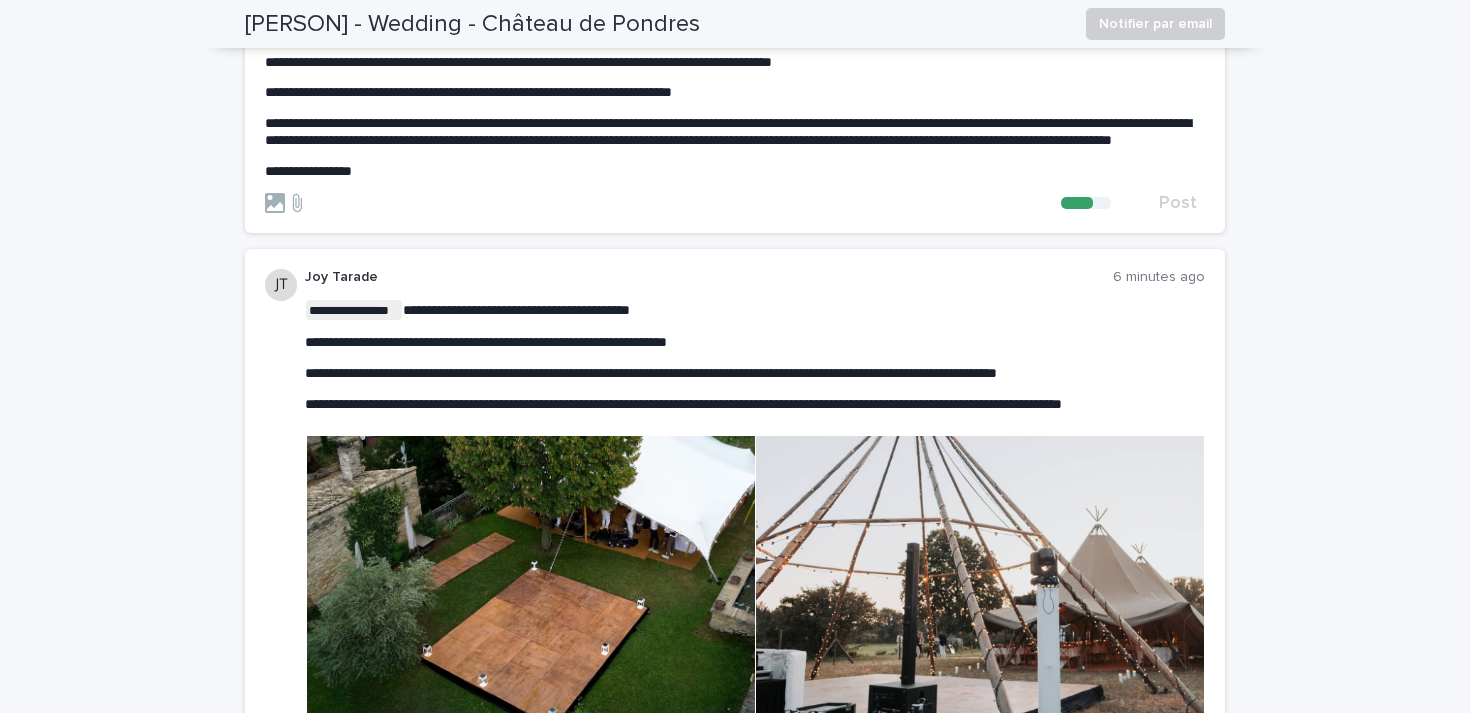 scroll, scrollTop: 215, scrollLeft: 0, axis: vertical 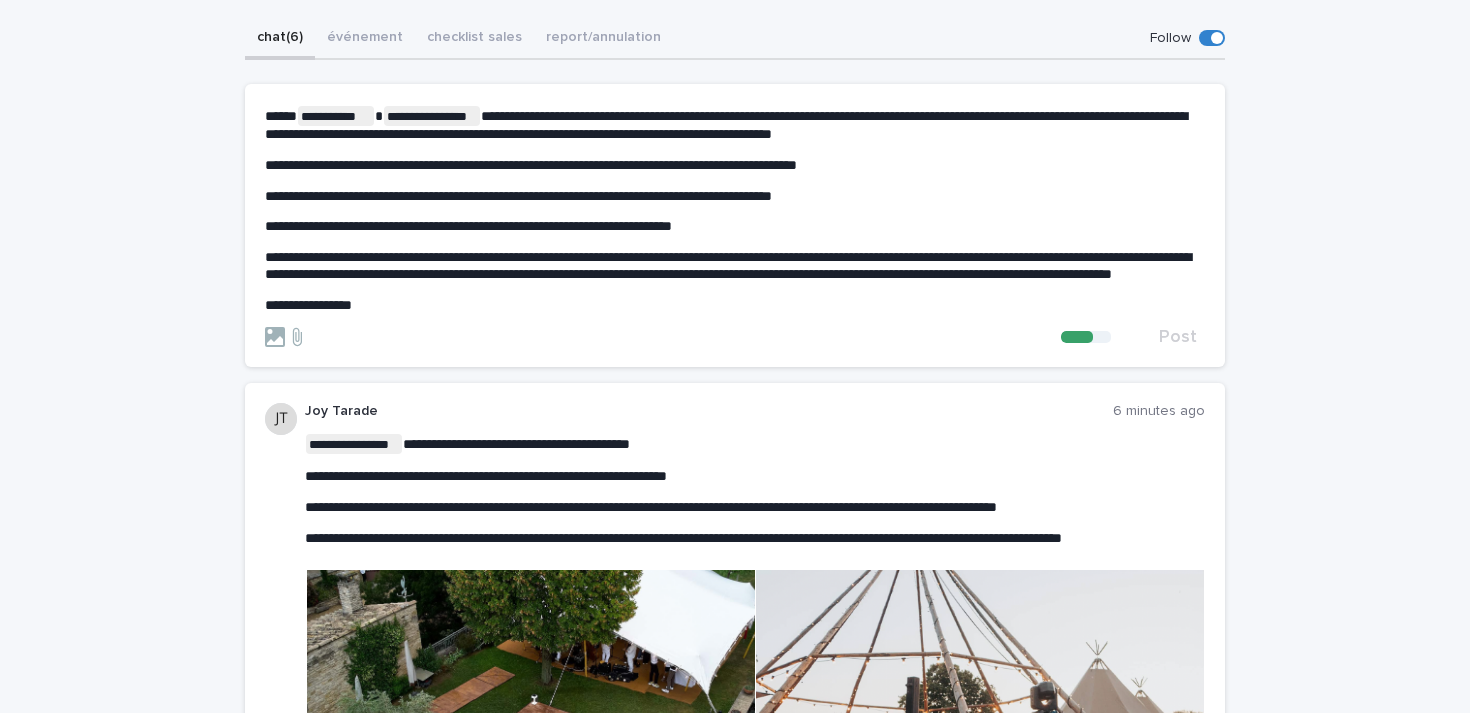 click on "**********" at bounding box center [735, 266] 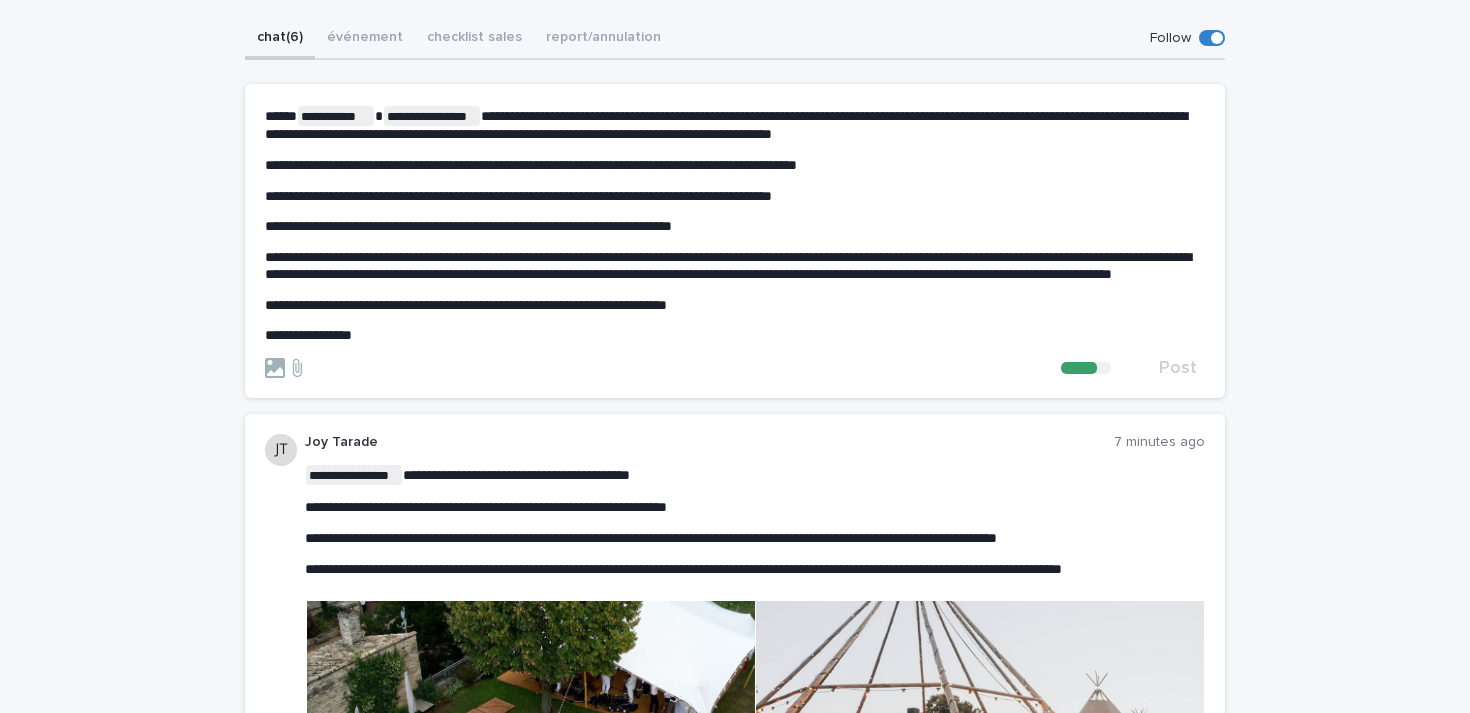 click on "**********" at bounding box center (466, 305) 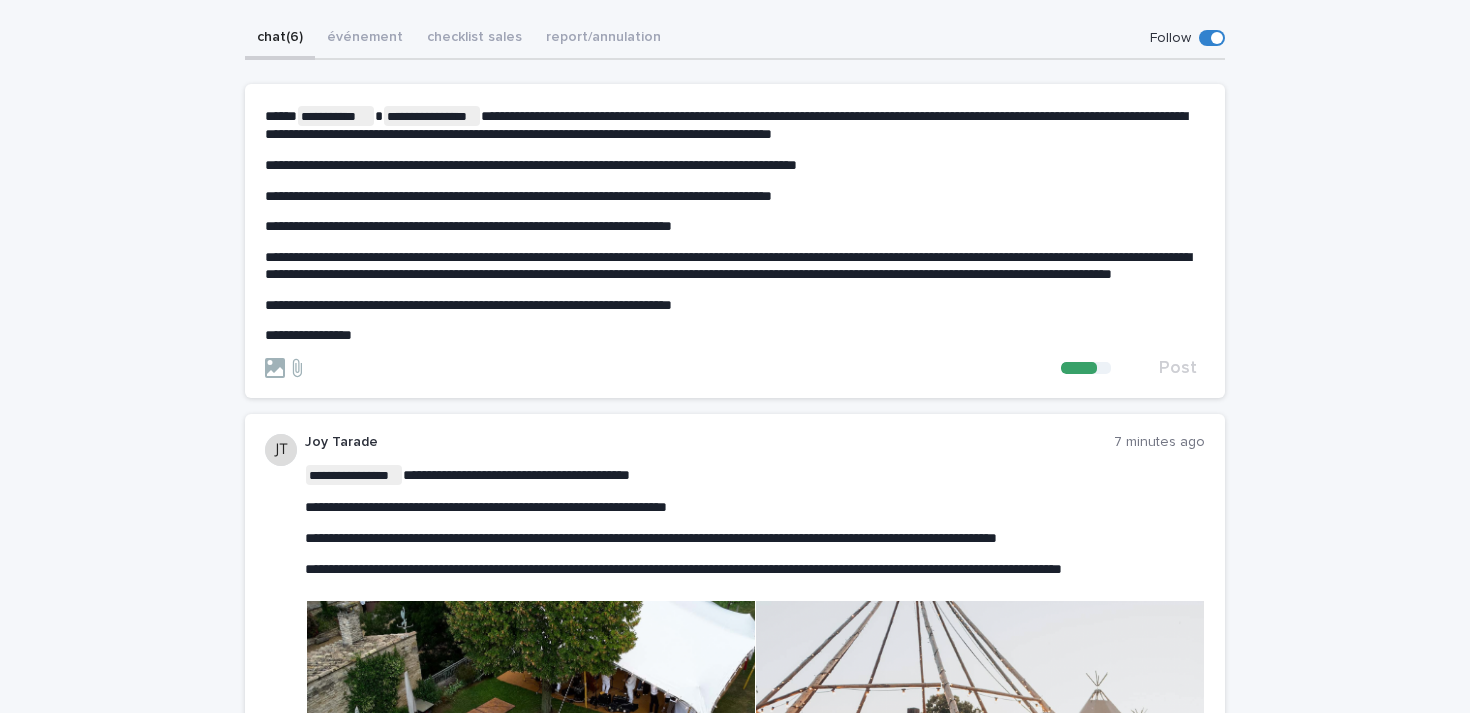 click on "**********" at bounding box center [735, 305] 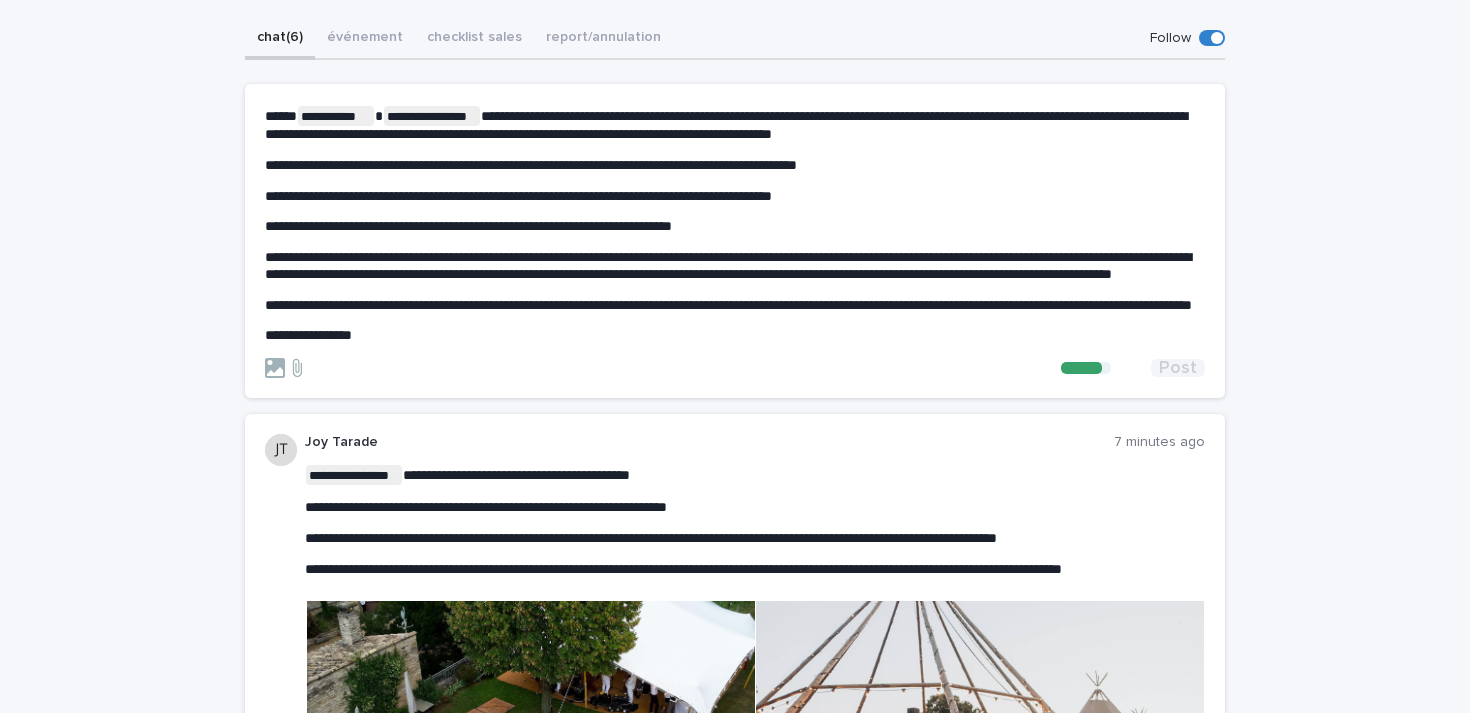 click on "Post" at bounding box center (1178, 368) 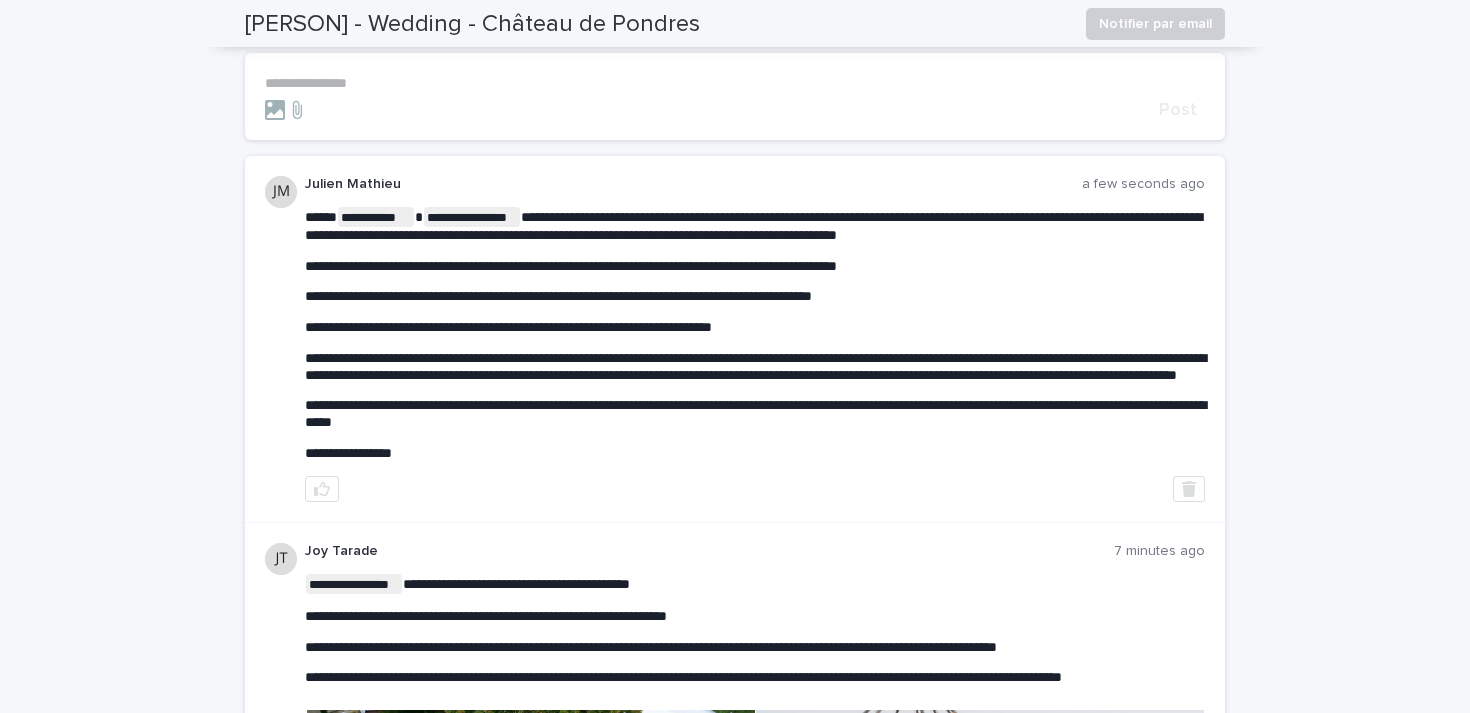 scroll, scrollTop: 0, scrollLeft: 0, axis: both 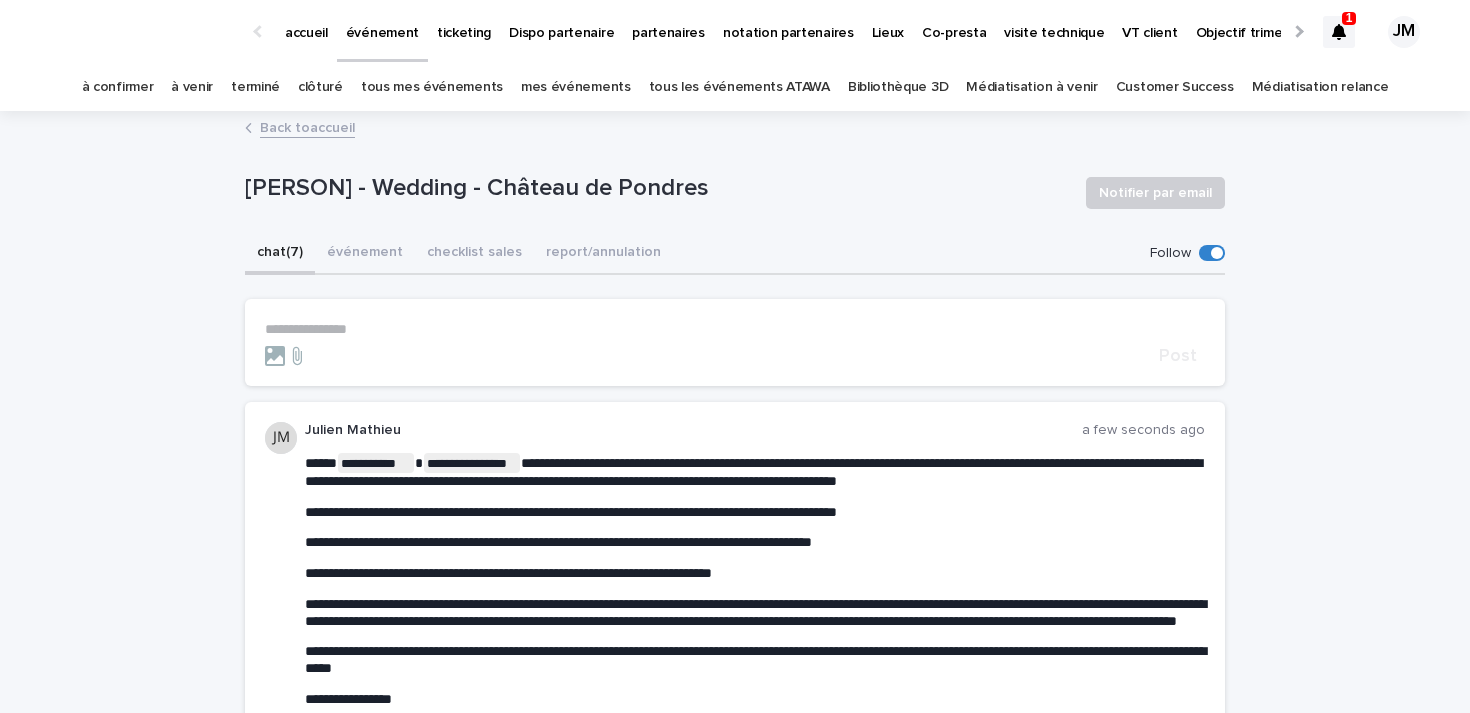 click 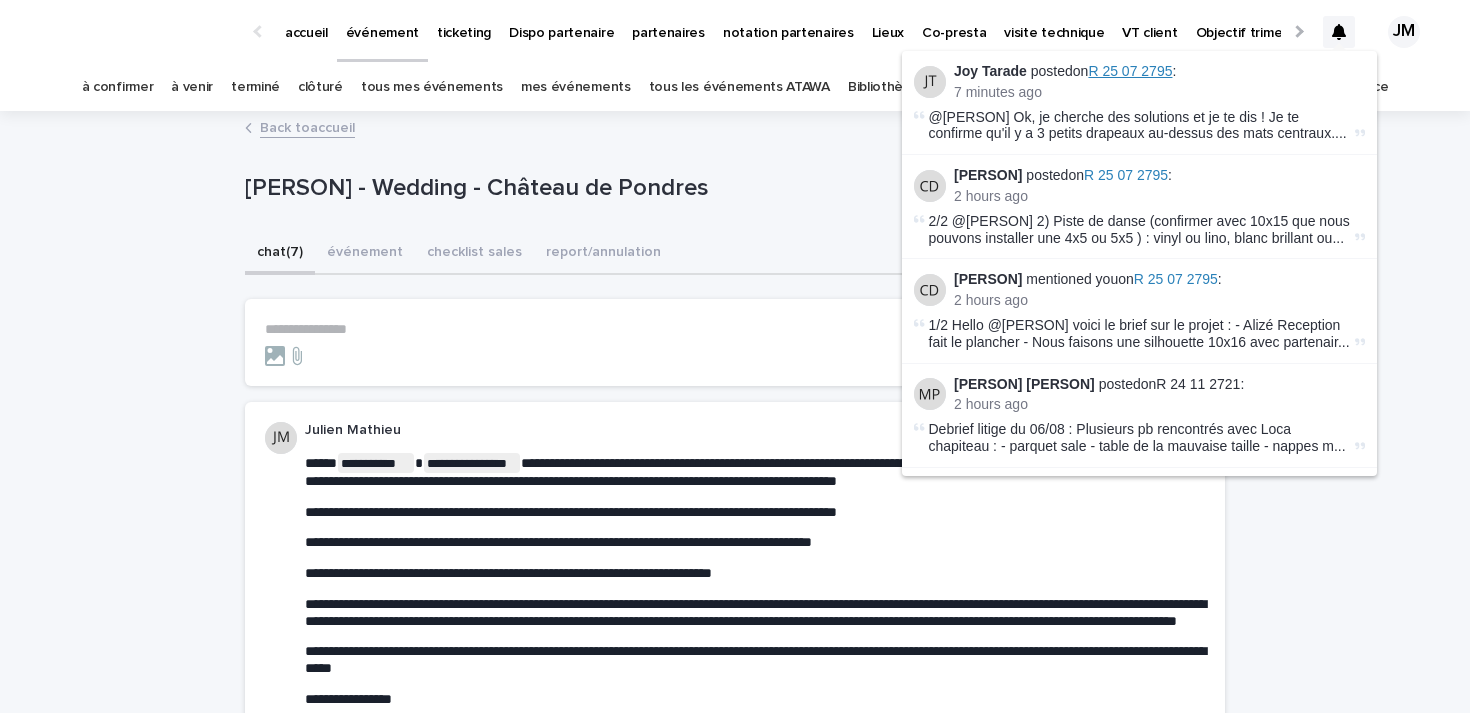 click on "R 25 07 2795" at bounding box center (1130, 71) 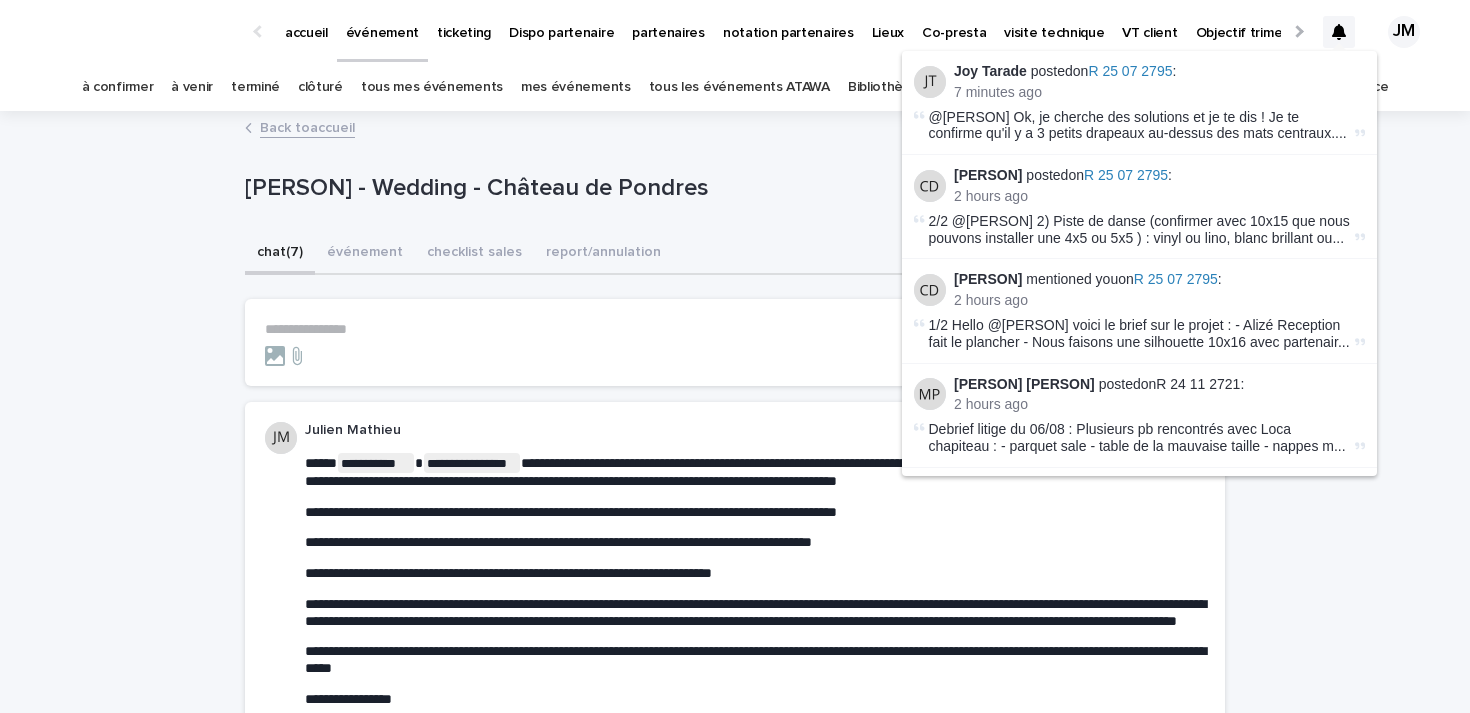 click on "**********" at bounding box center (735, 1673) 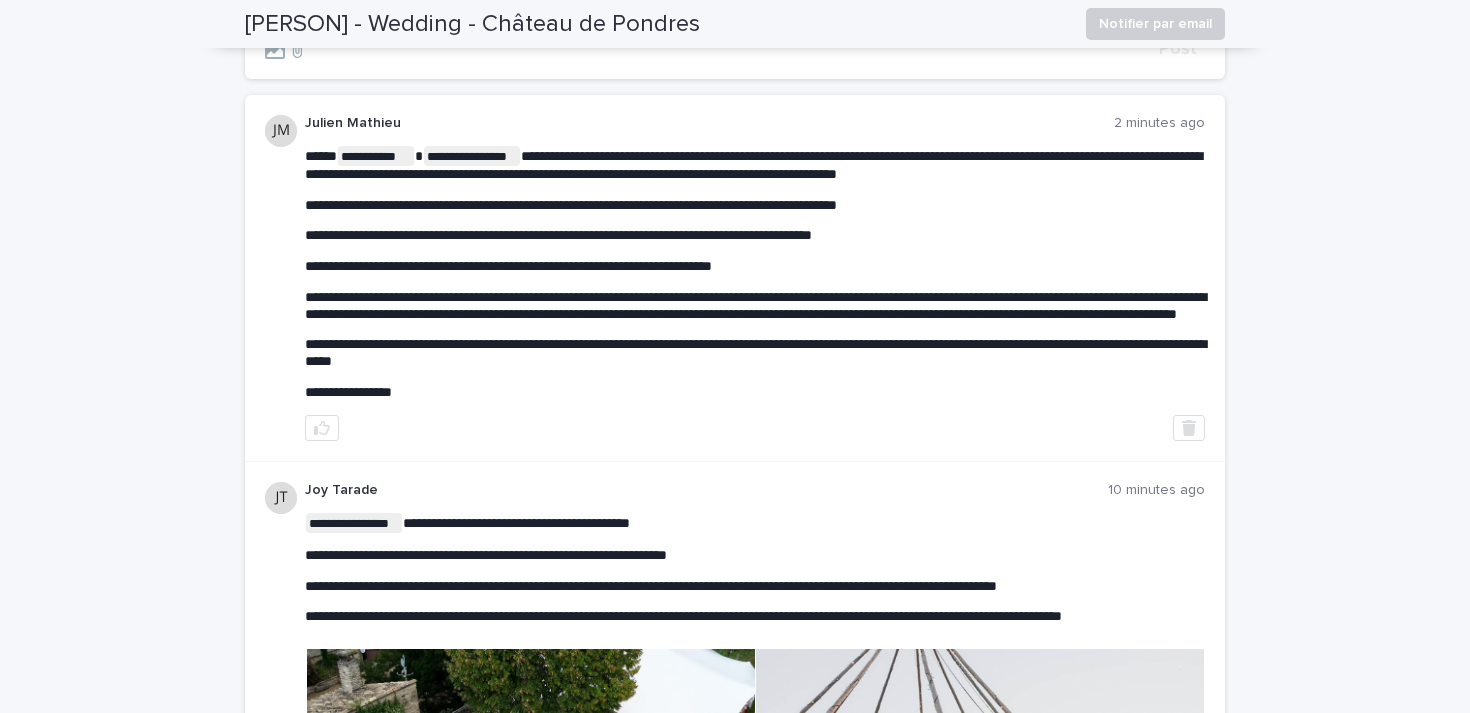 scroll, scrollTop: 0, scrollLeft: 0, axis: both 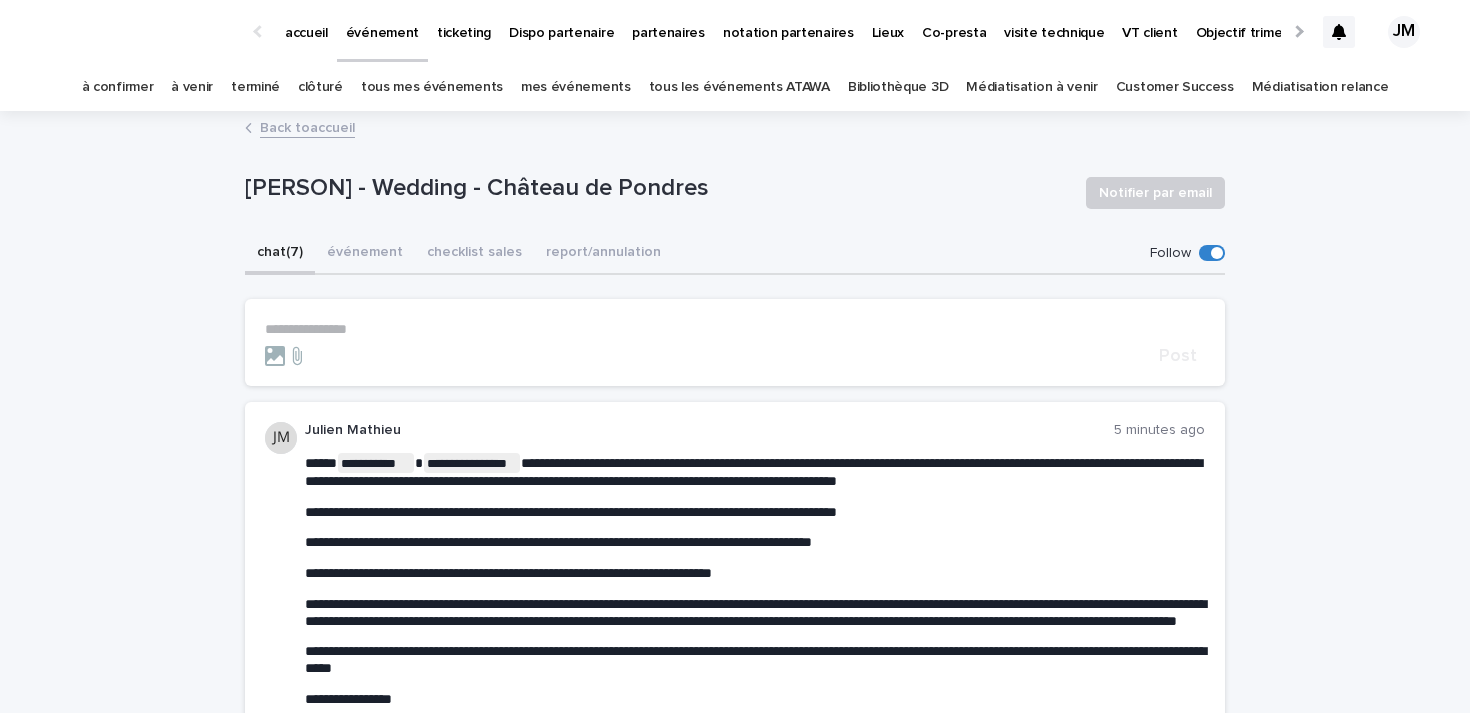 click on "**********" at bounding box center (735, 1673) 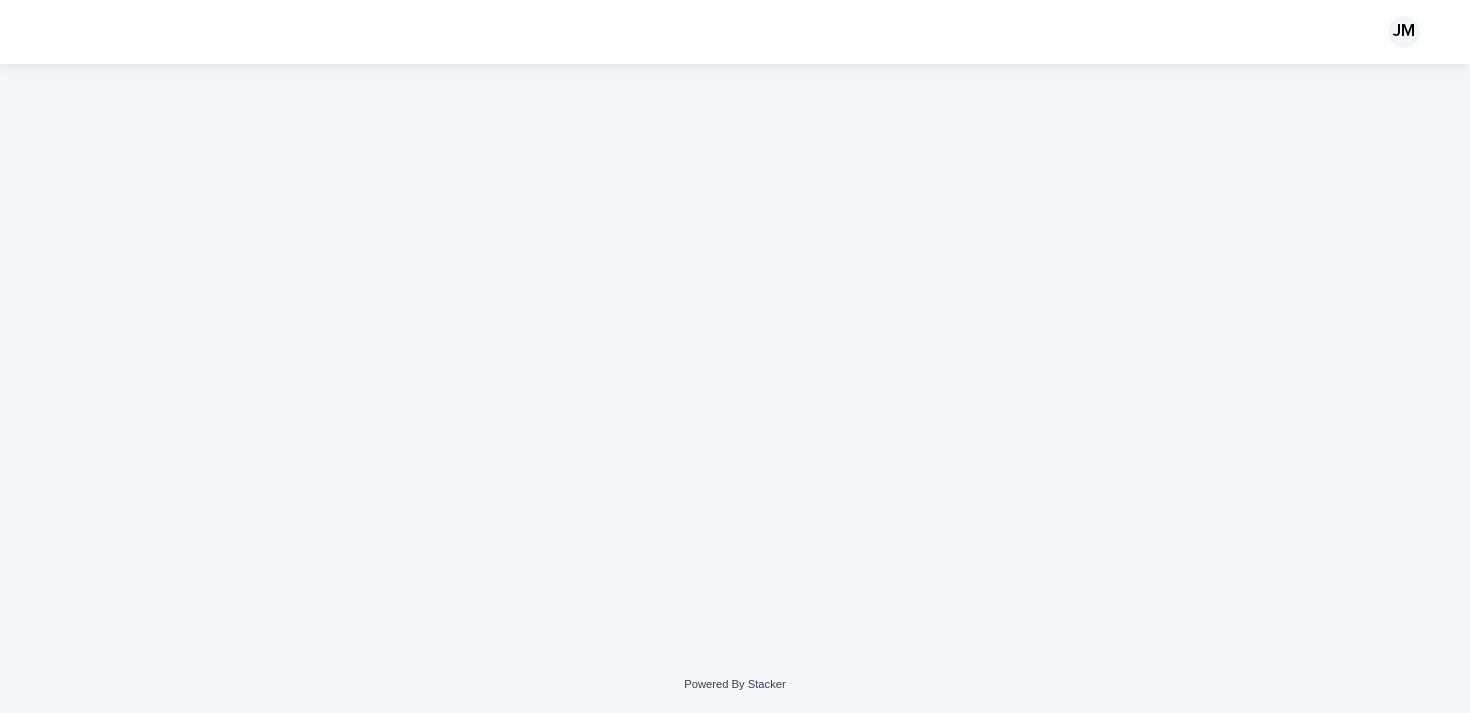 scroll, scrollTop: 0, scrollLeft: 0, axis: both 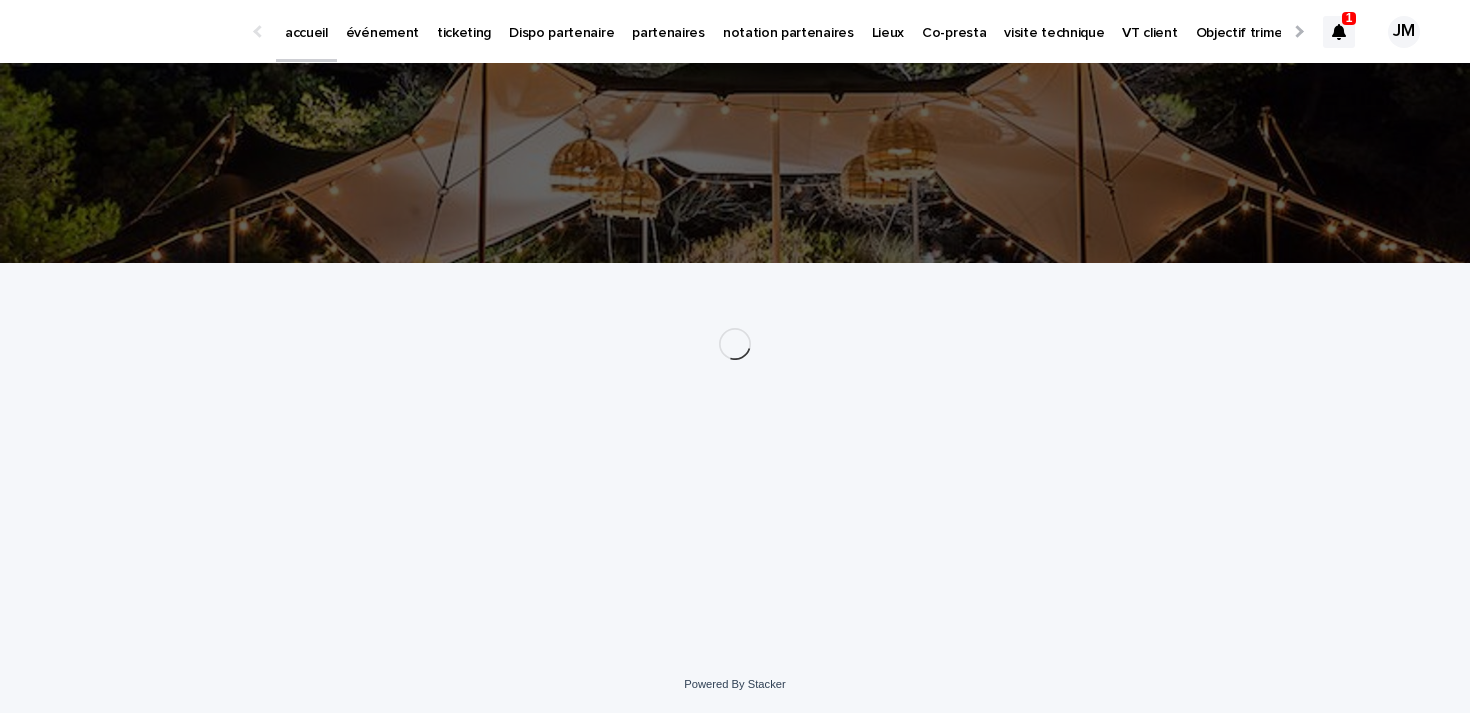 click at bounding box center [1339, 32] 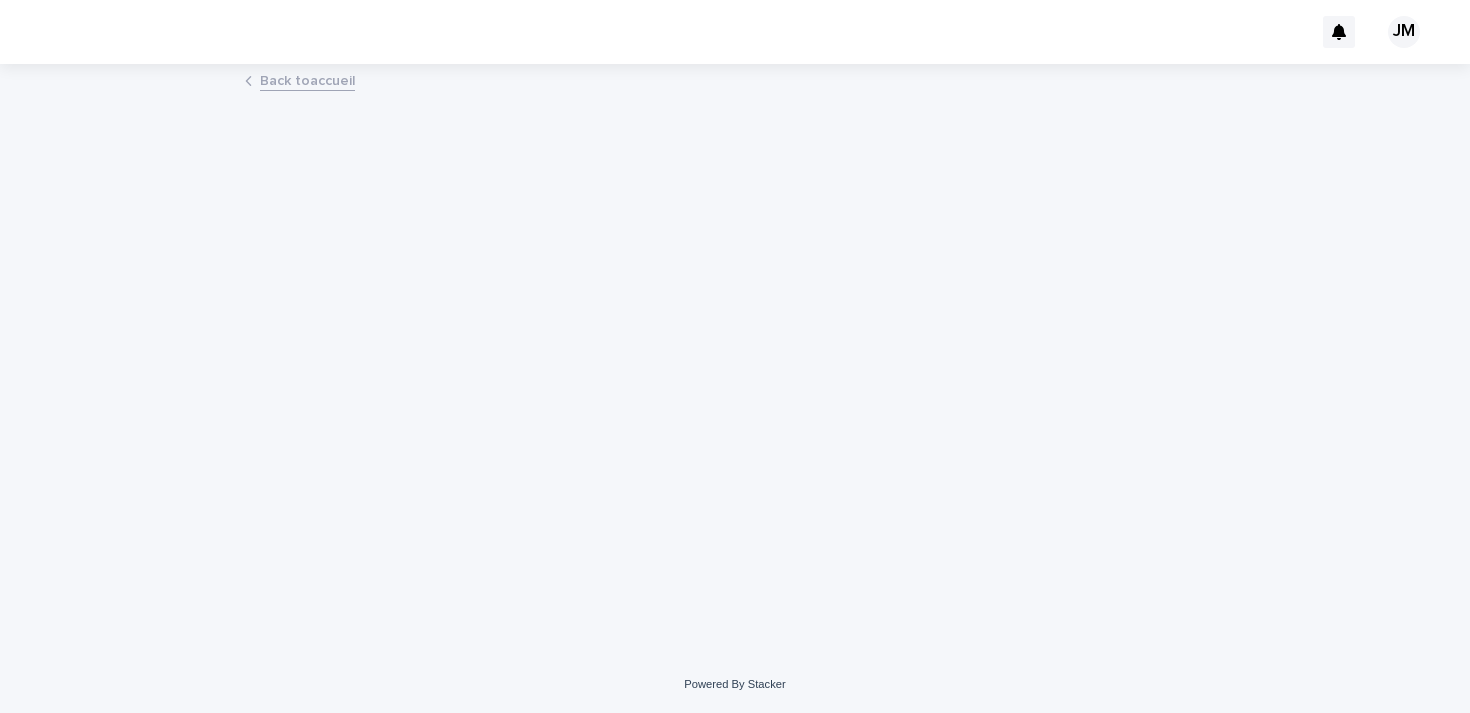scroll, scrollTop: 0, scrollLeft: 0, axis: both 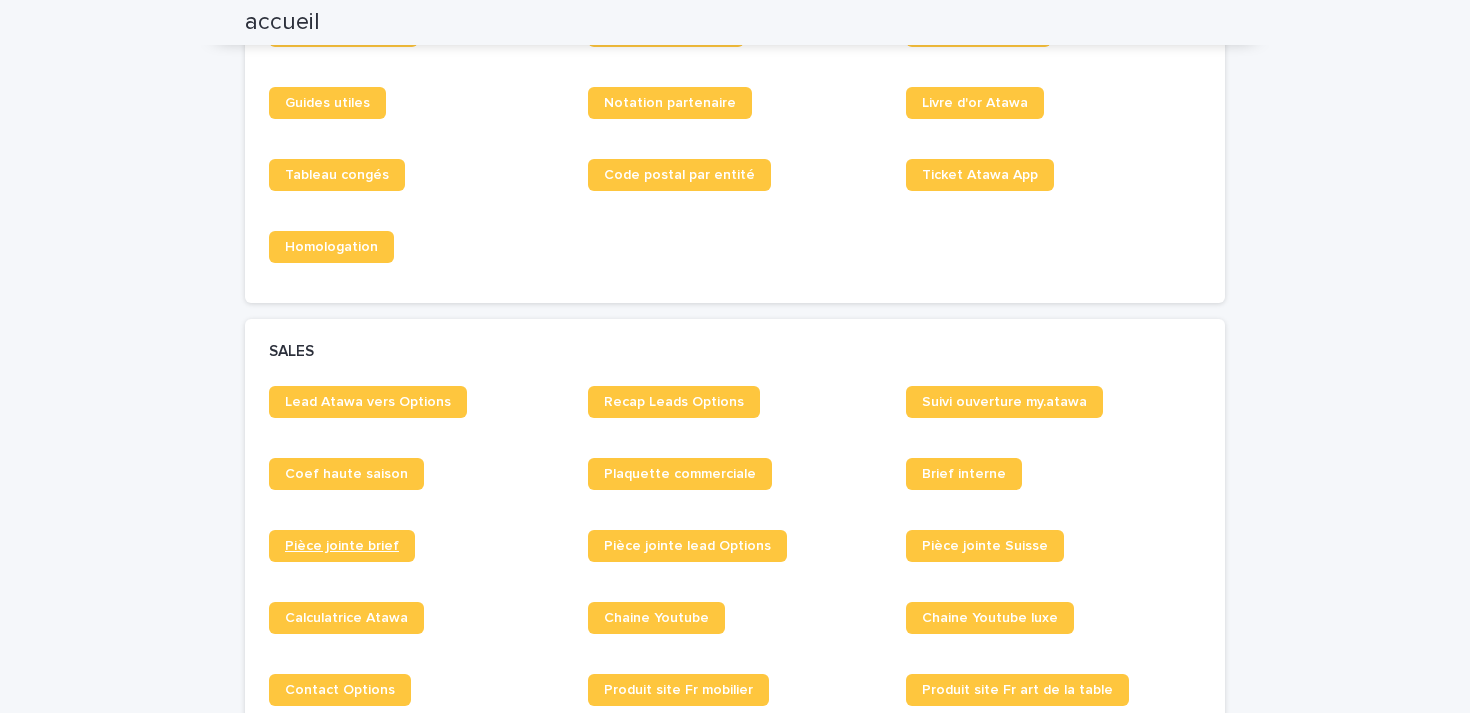 click on "Pièce jointe brief" at bounding box center (342, 546) 